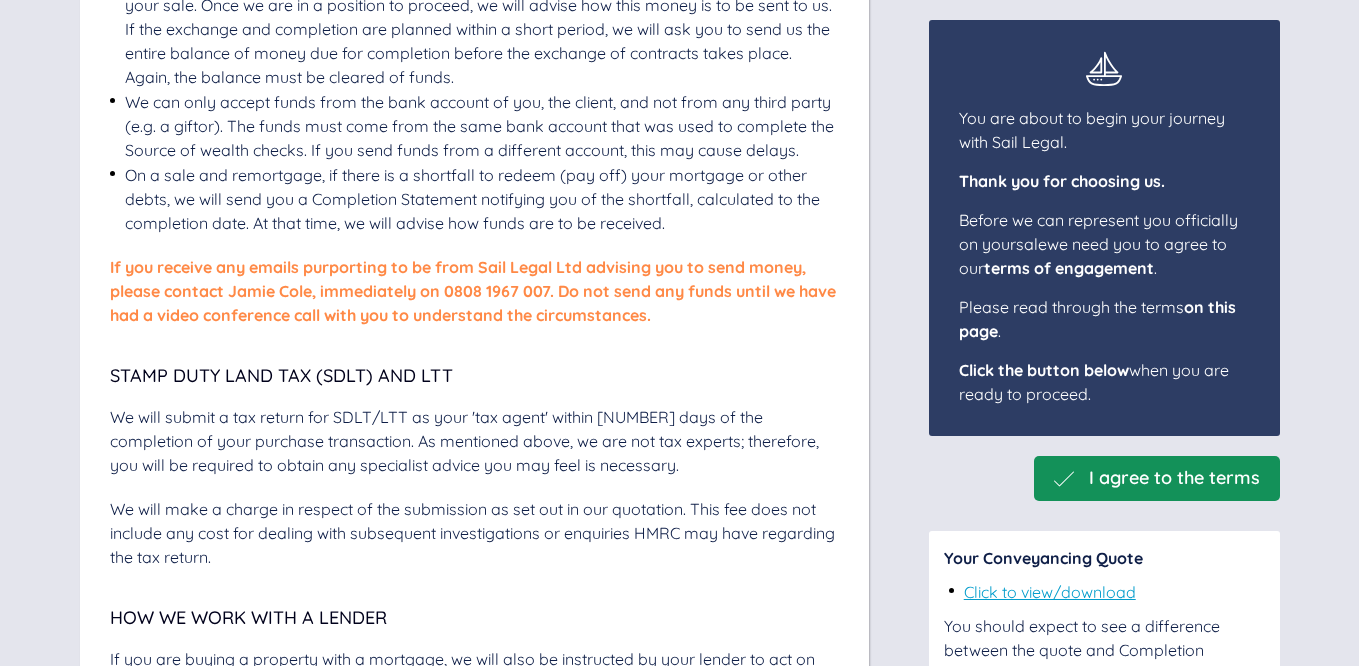 scroll, scrollTop: 4329, scrollLeft: 0, axis: vertical 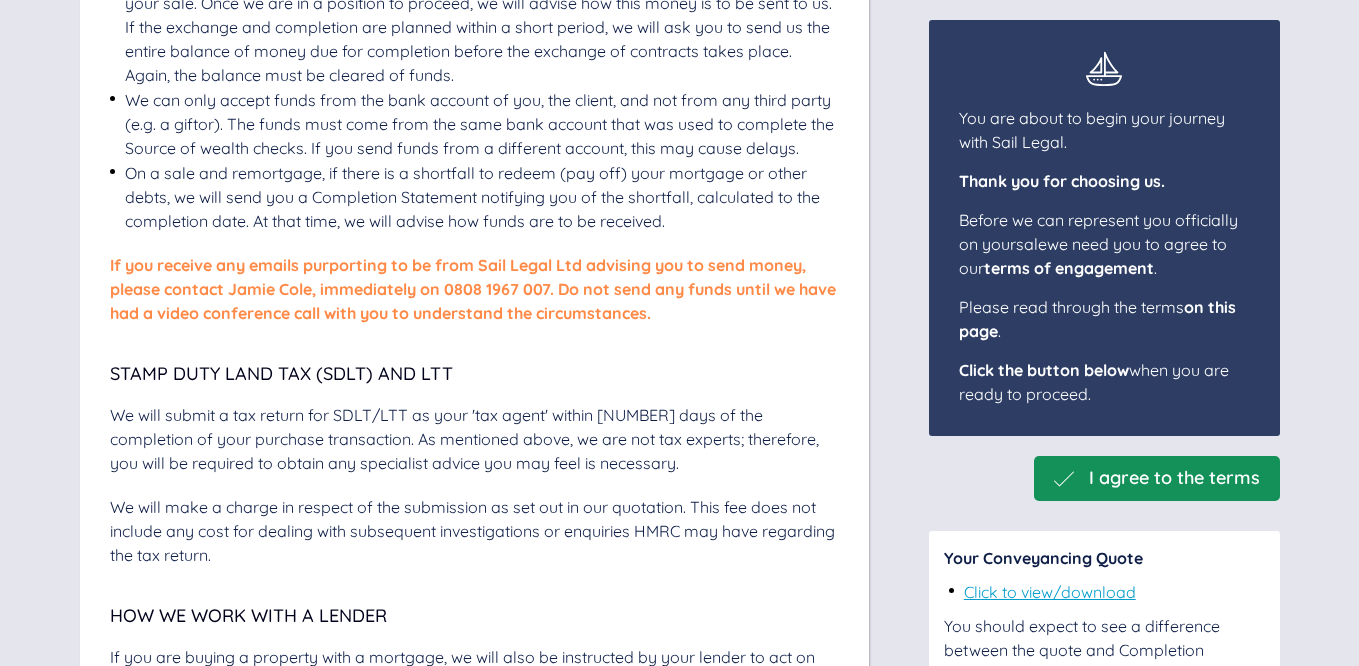click on "We will submit a tax return for SDLT/LTT as your 'tax agent' within [NUMBER] days of the completion of your purchase transaction. As mentioned above, we are not tax experts; therefore, you will be required to obtain any specialist advice you may feel is necessary." at bounding box center [474, 439] 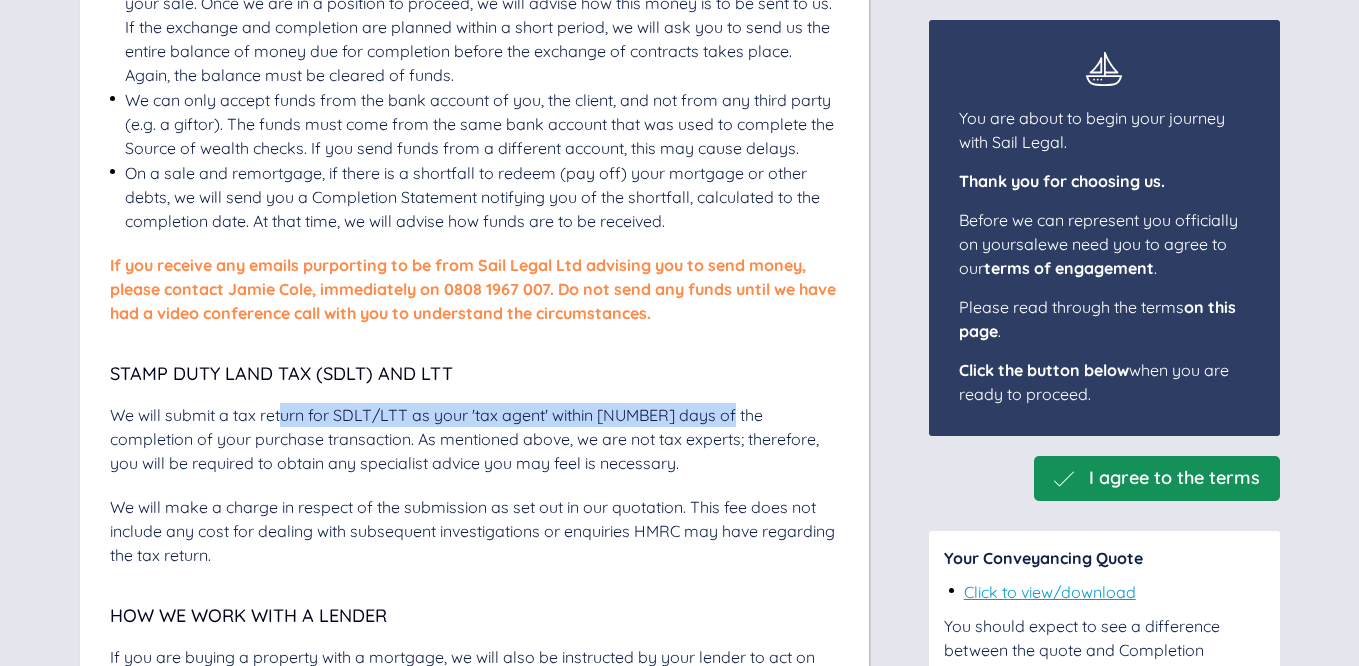 drag, startPoint x: 279, startPoint y: 464, endPoint x: 718, endPoint y: 463, distance: 439.00113 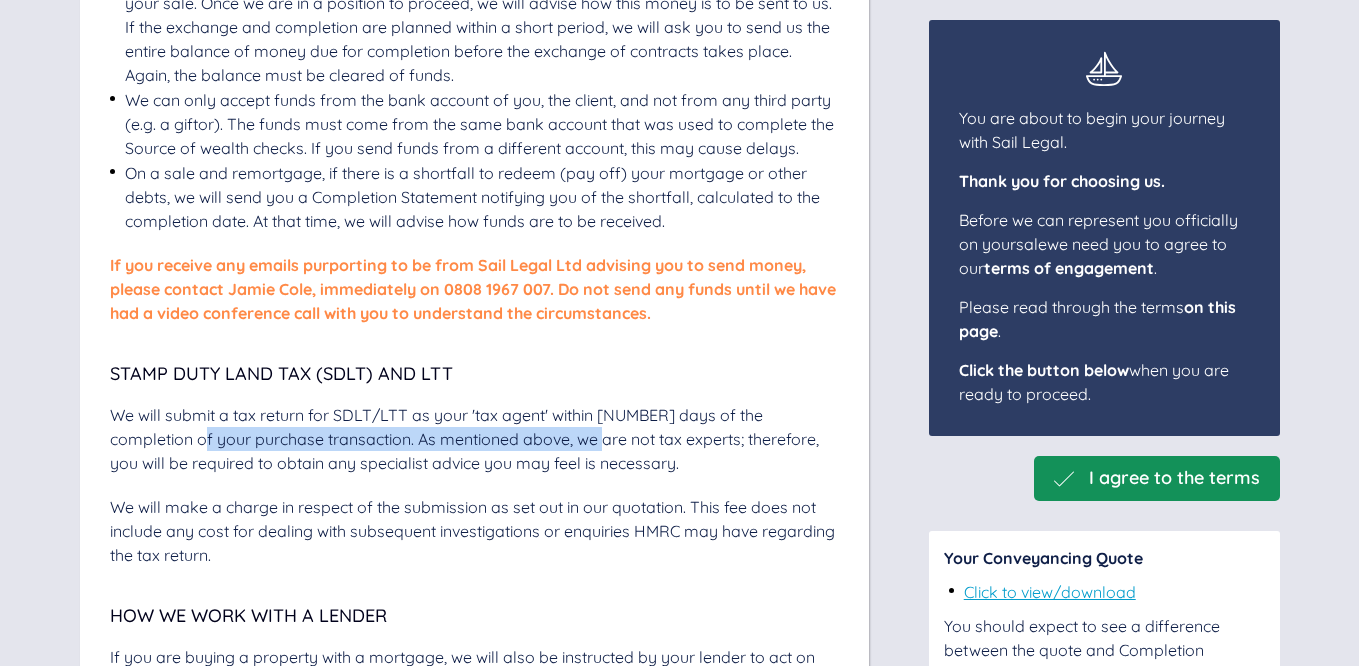 drag, startPoint x: 145, startPoint y: 487, endPoint x: 536, endPoint y: 488, distance: 391.00128 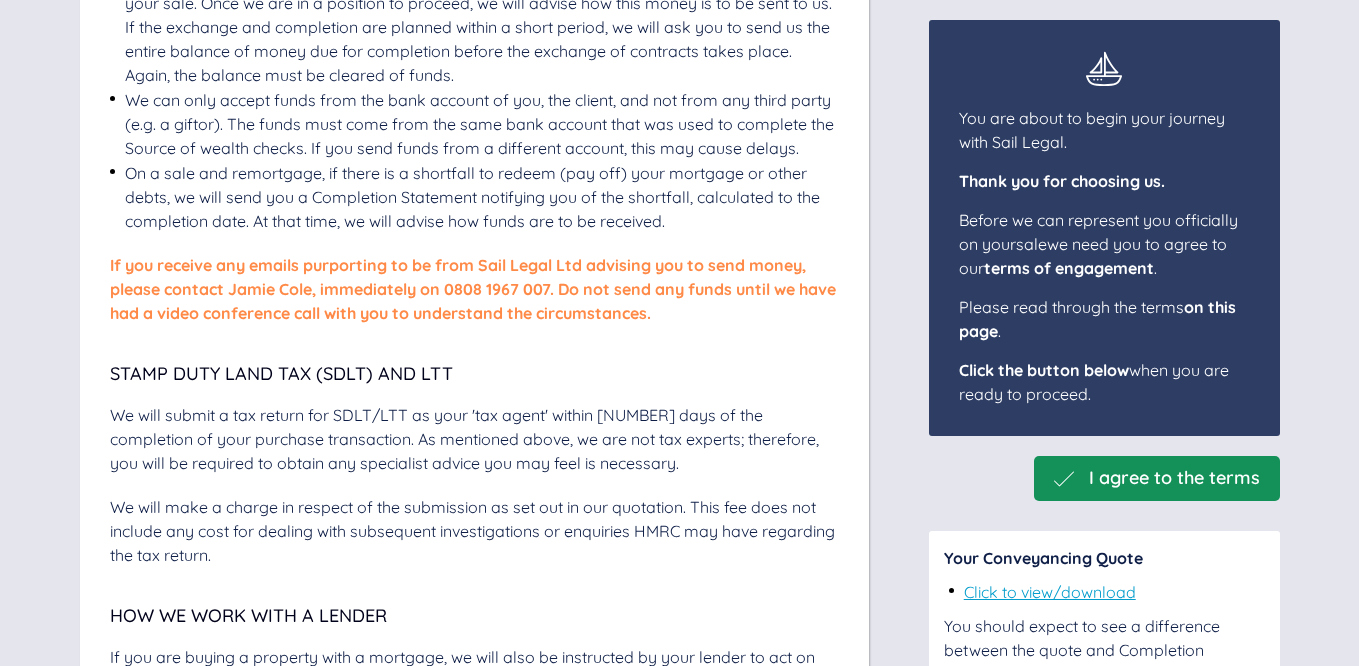 click on "We will submit a tax return for SDLT/LTT as your 'tax agent' within [NUMBER] days of the completion of your purchase transaction. As mentioned above, we are not tax experts; therefore, you will be required to obtain any specialist advice you may feel is necessary." at bounding box center [474, 439] 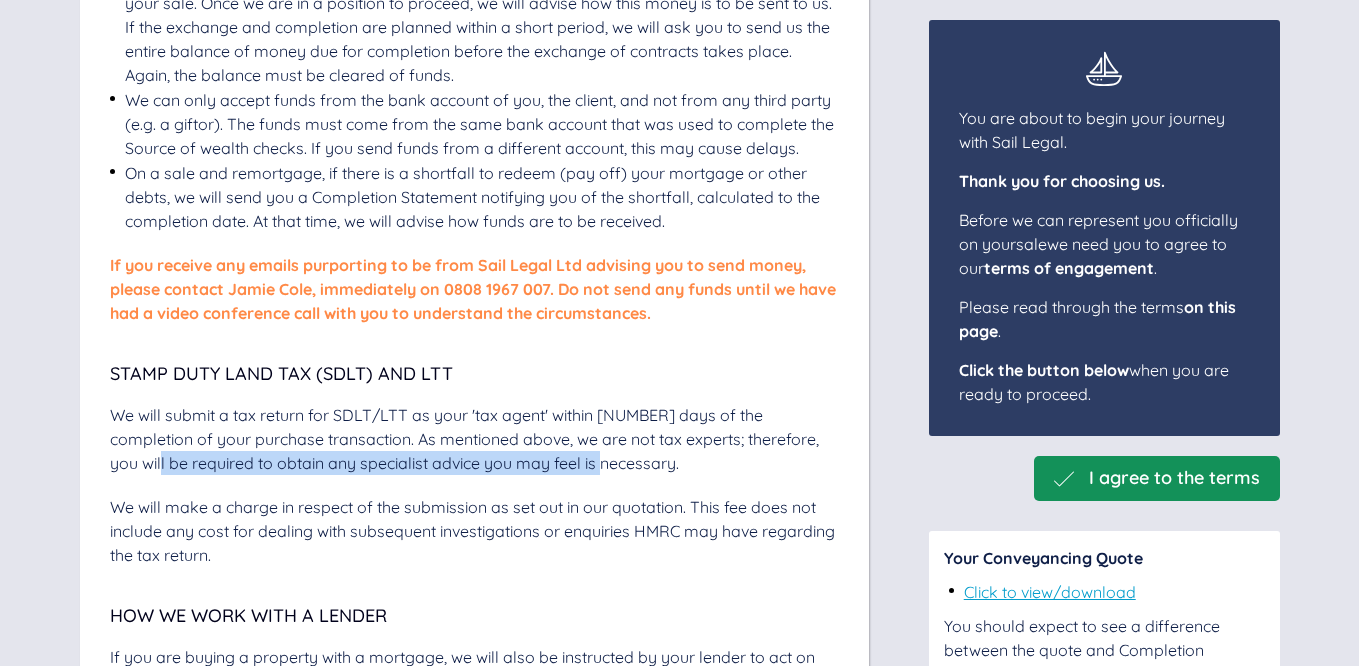 drag, startPoint x: 104, startPoint y: 510, endPoint x: 560, endPoint y: 508, distance: 456.0044 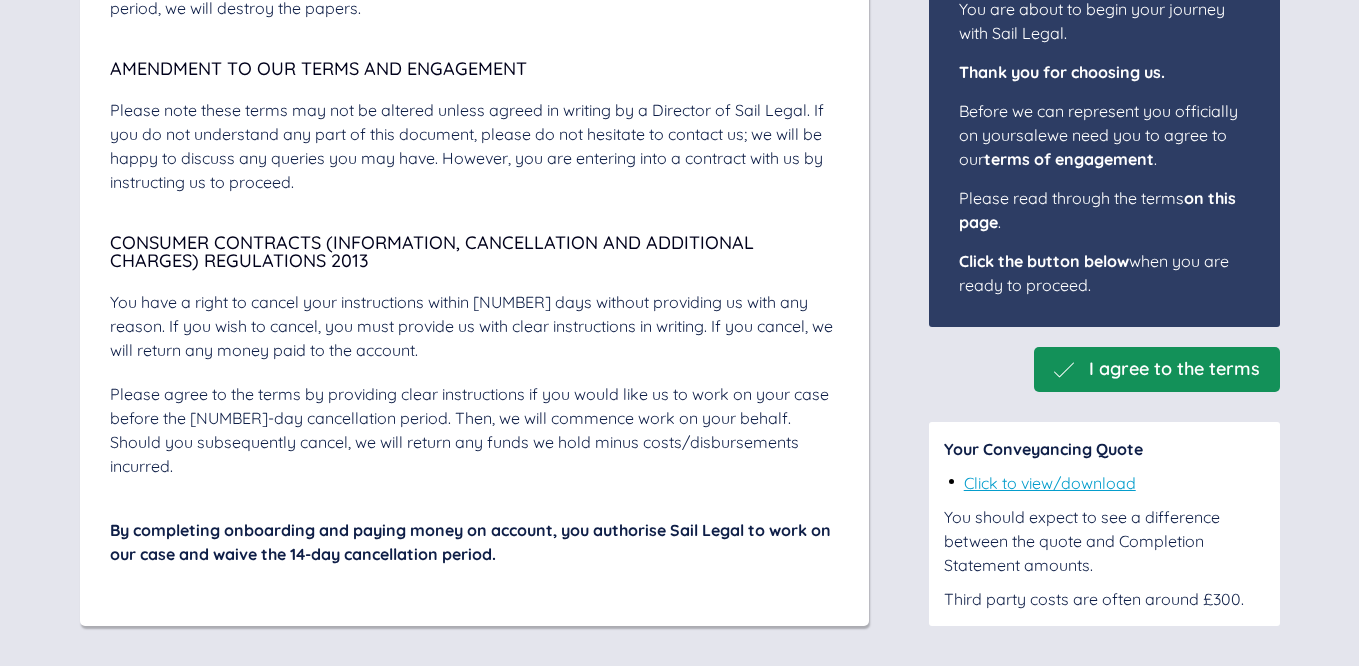 scroll, scrollTop: 7079, scrollLeft: 0, axis: vertical 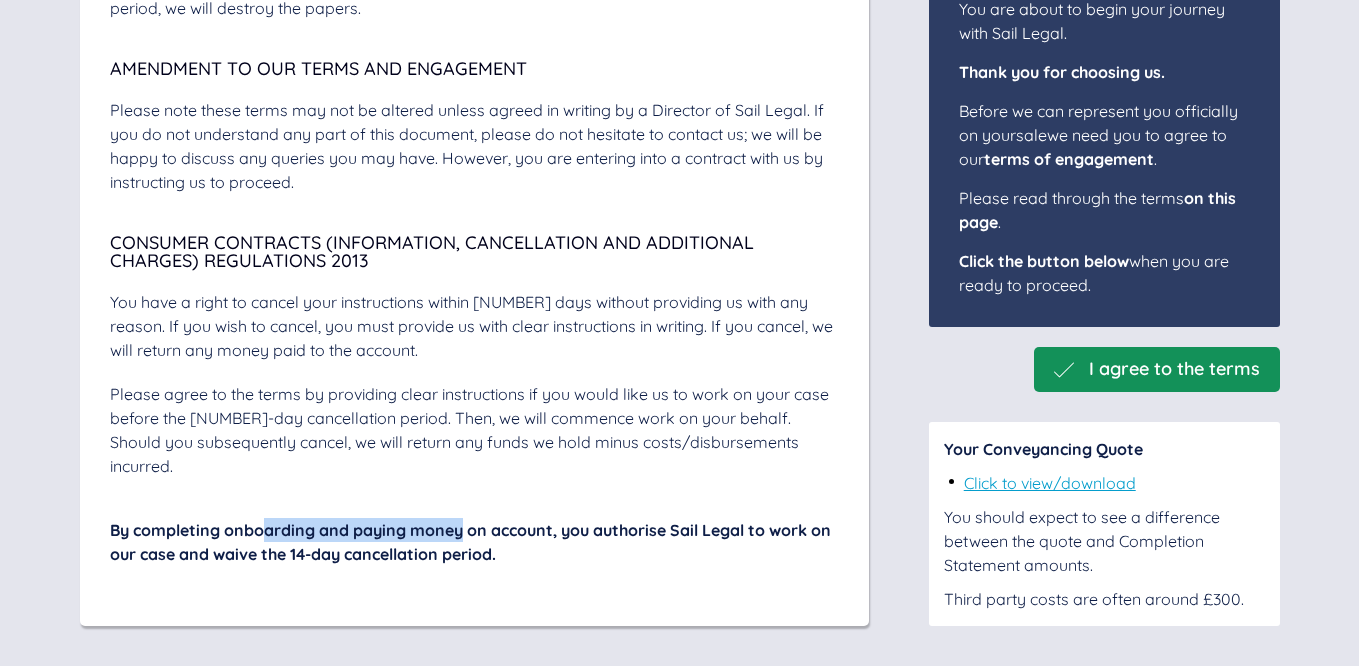drag, startPoint x: 273, startPoint y: 538, endPoint x: 466, endPoint y: 534, distance: 193.04144 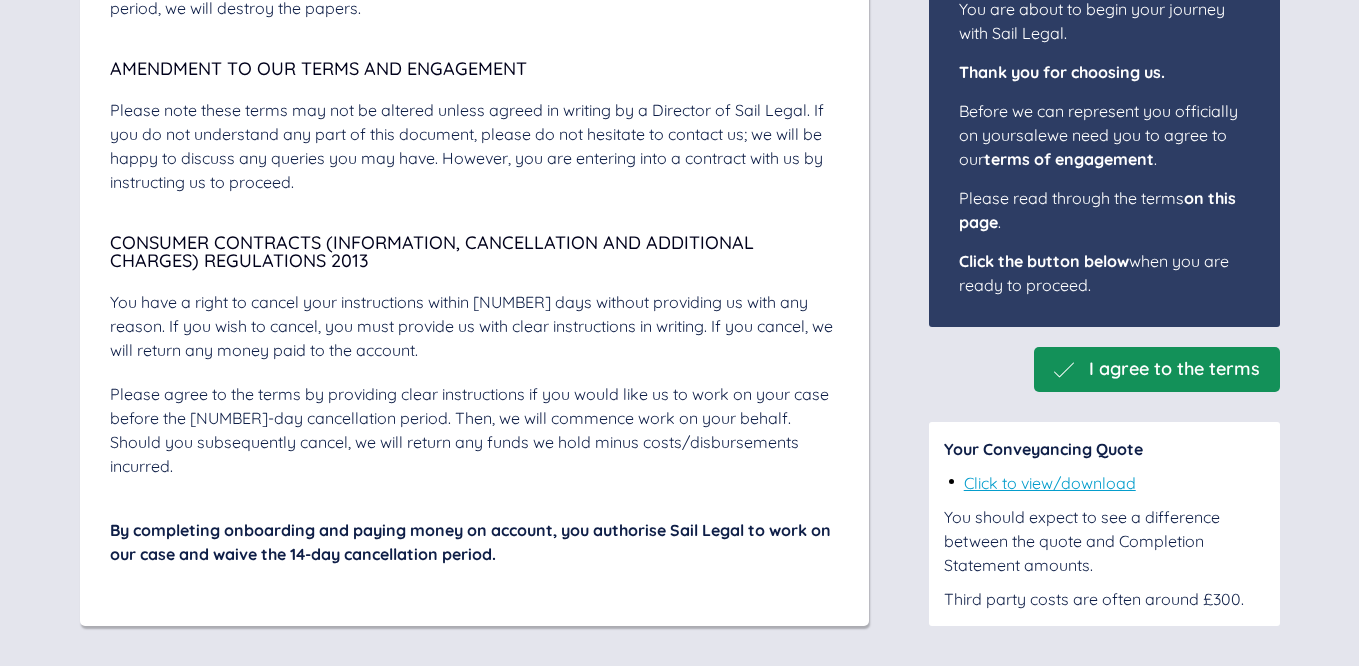 click on "By completing onboarding and paying money on account, you authorise Sail Legal to work on our case and waive the 14-day cancellation period." at bounding box center (474, 542) 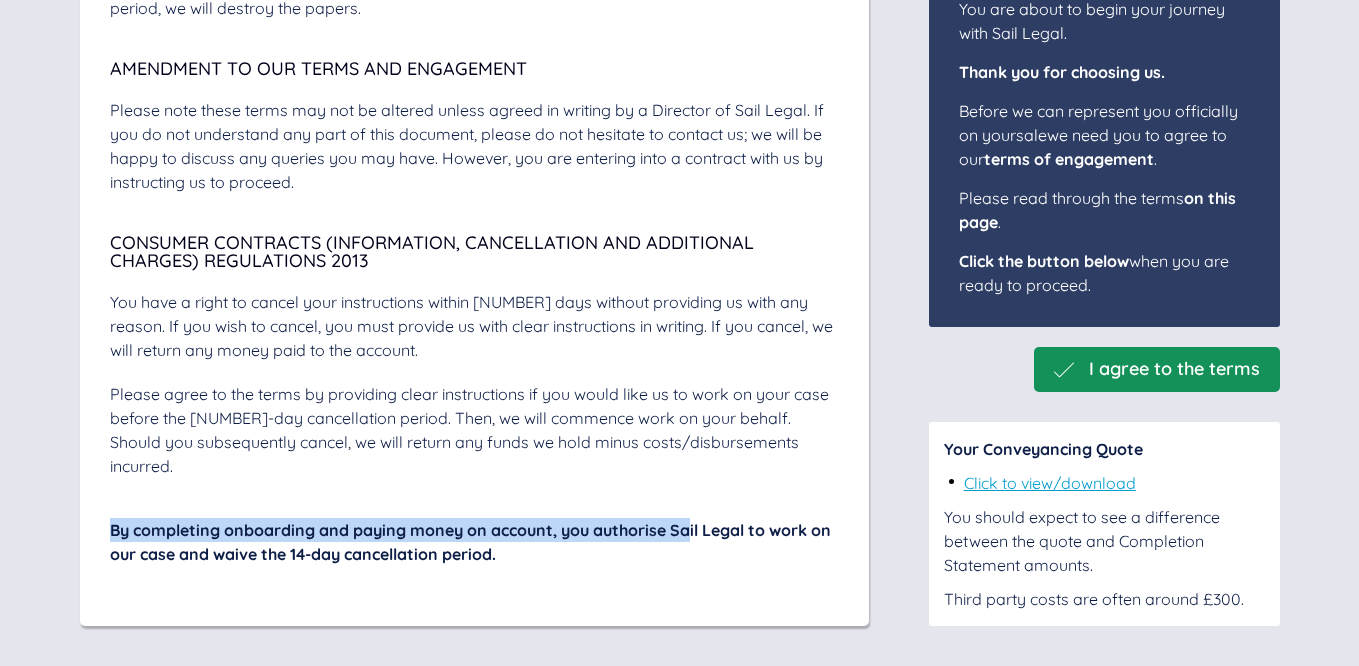 drag, startPoint x: 362, startPoint y: 519, endPoint x: 693, endPoint y: 564, distance: 334.04492 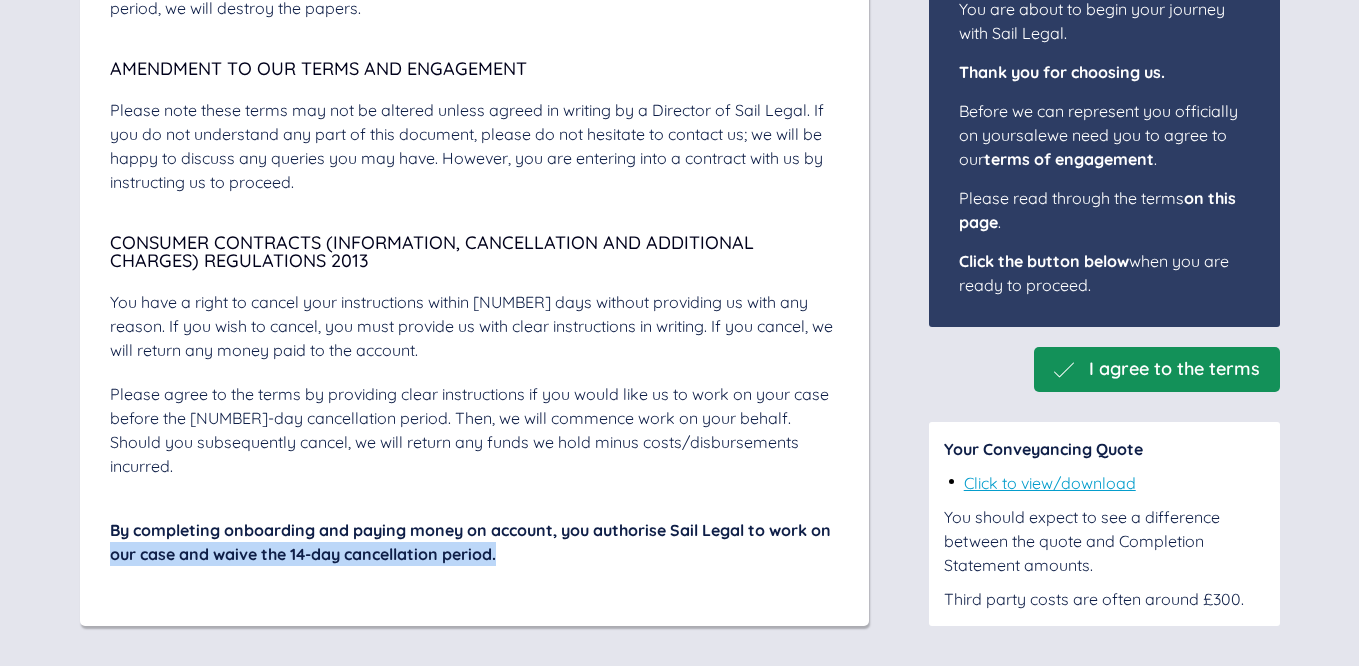 drag, startPoint x: 160, startPoint y: 556, endPoint x: 468, endPoint y: 575, distance: 308.58548 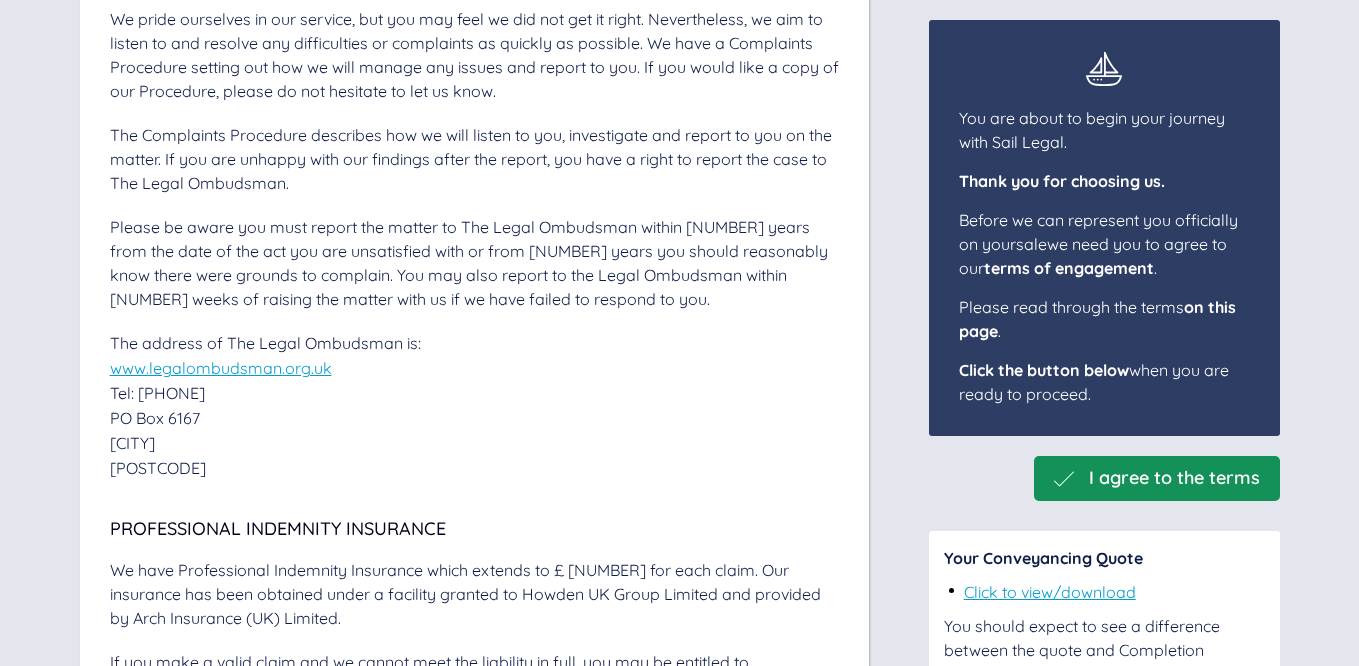 scroll, scrollTop: 5489, scrollLeft: 0, axis: vertical 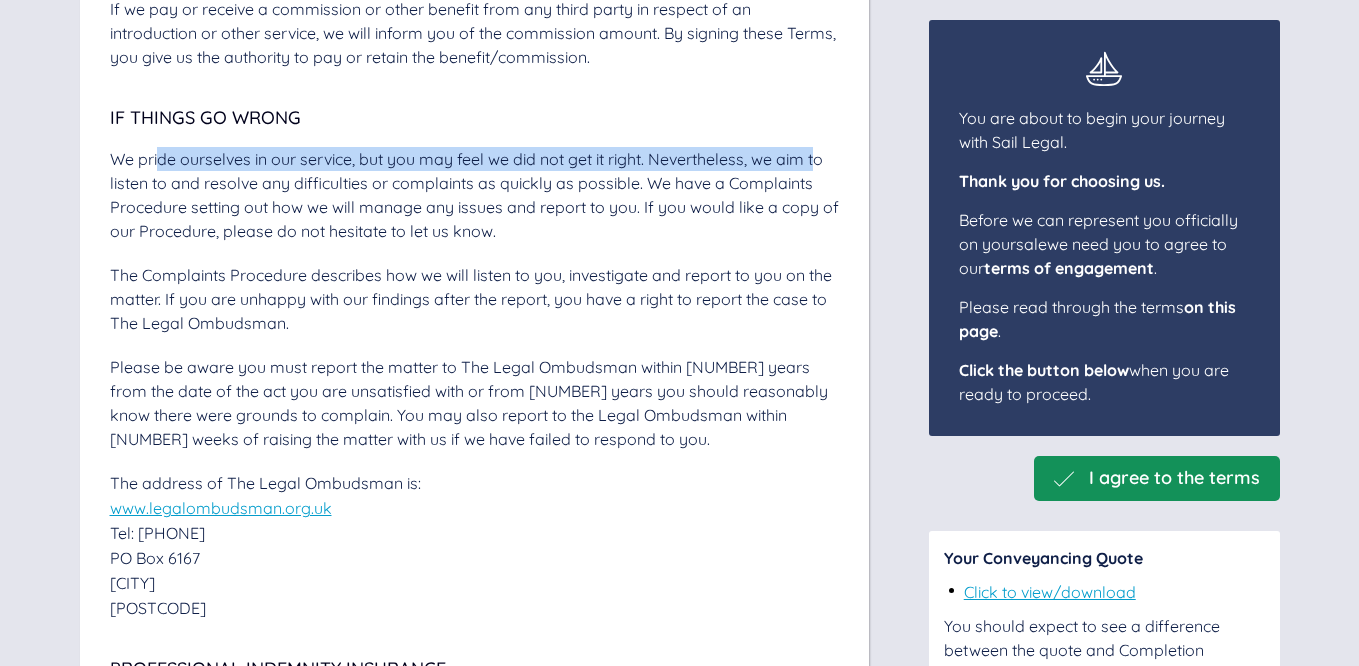 drag, startPoint x: 164, startPoint y: 231, endPoint x: 791, endPoint y: 242, distance: 627.0965 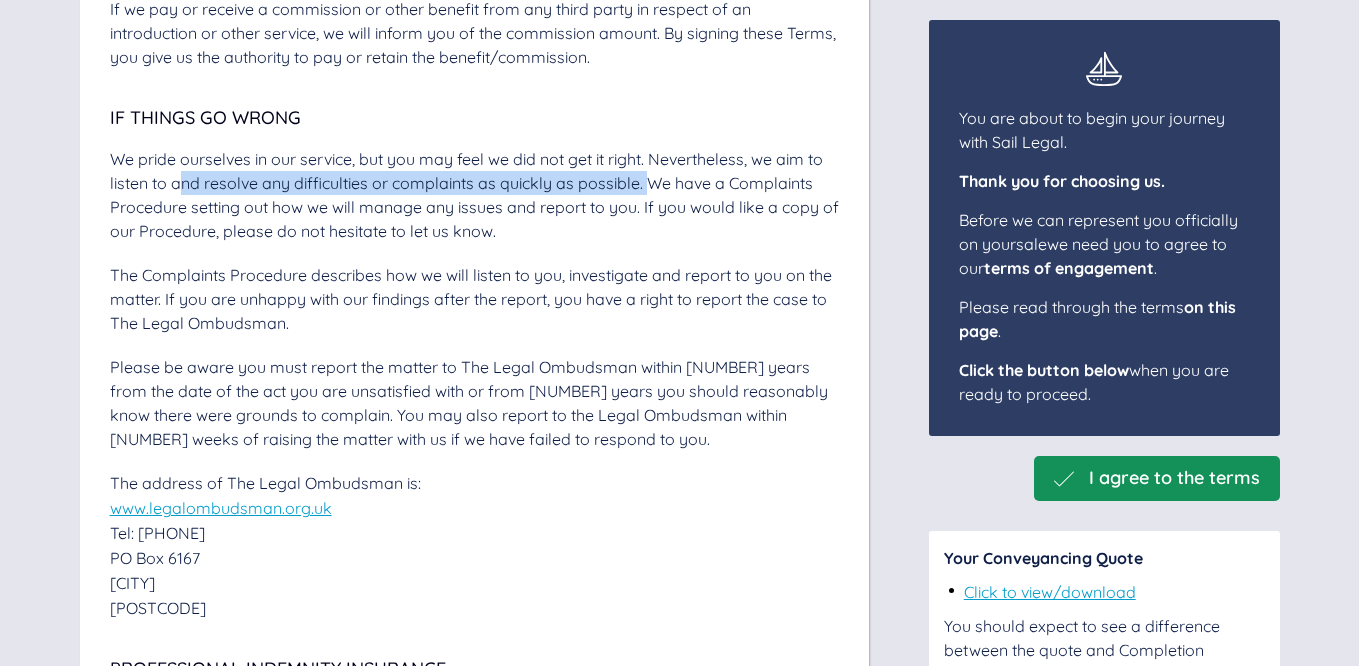drag, startPoint x: 181, startPoint y: 259, endPoint x: 406, endPoint y: 319, distance: 232.86263 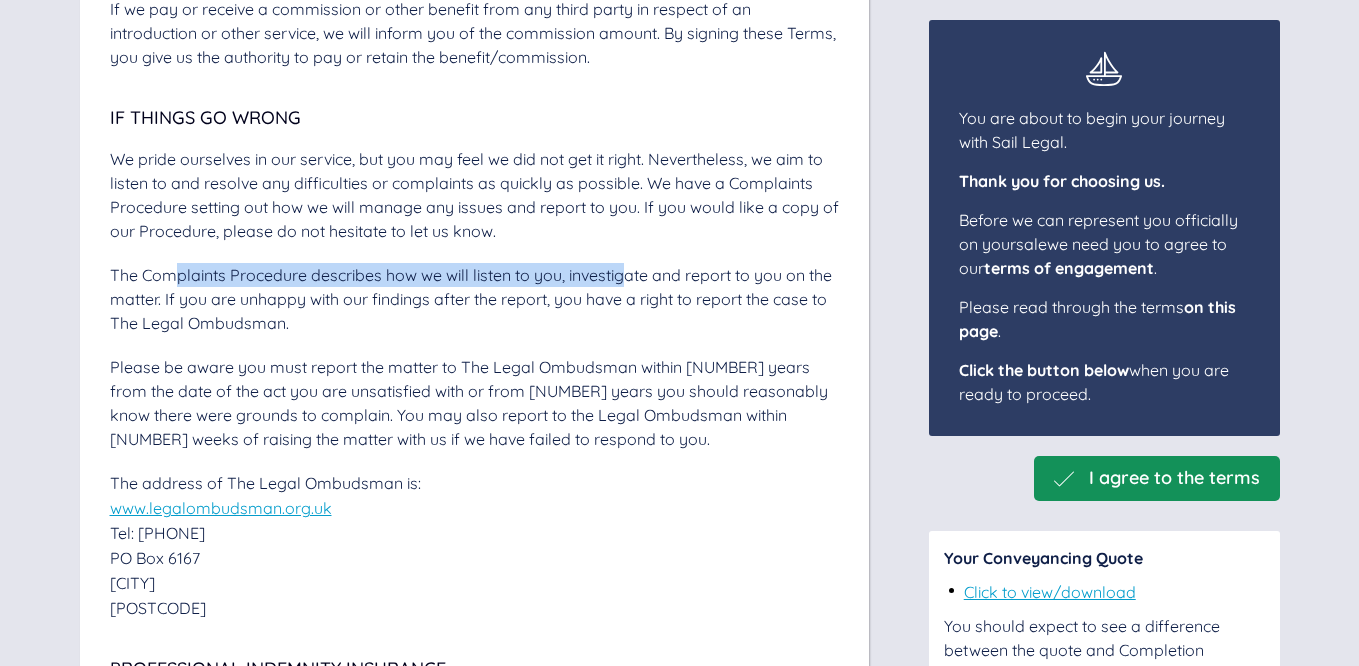 drag, startPoint x: 222, startPoint y: 348, endPoint x: 324, endPoint y: 428, distance: 129.63025 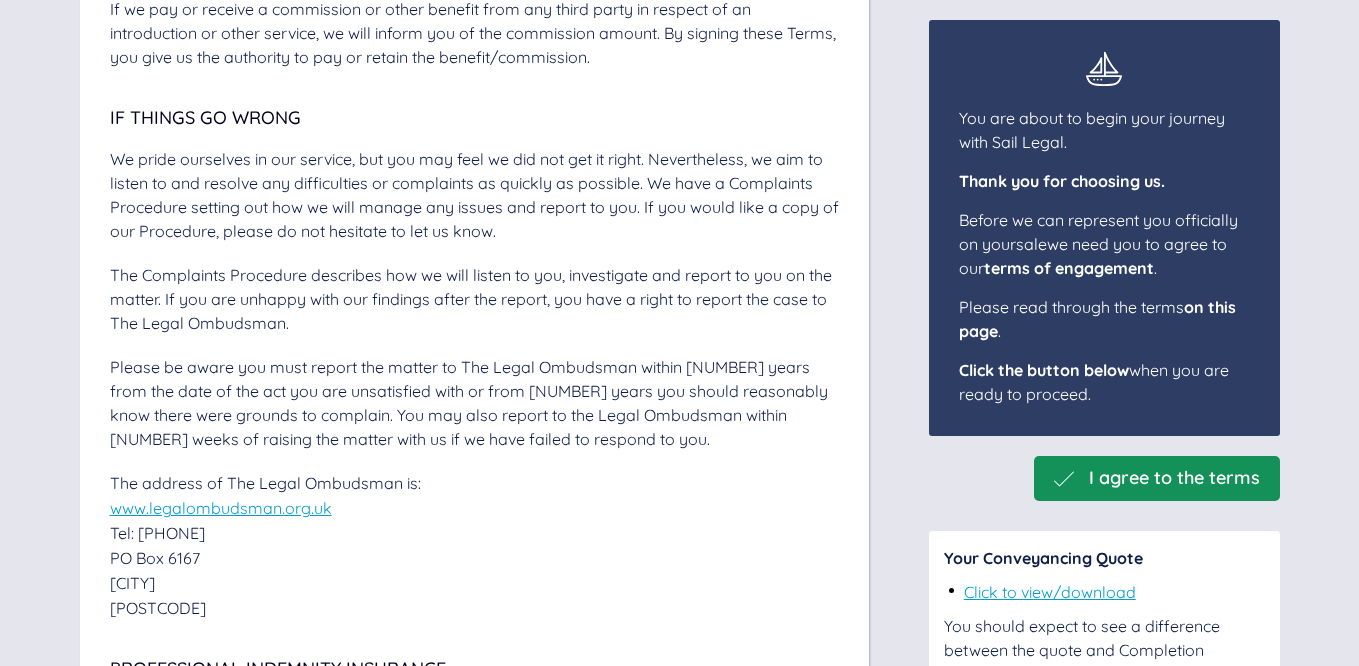 drag, startPoint x: 199, startPoint y: 446, endPoint x: 366, endPoint y: 441, distance: 167.07483 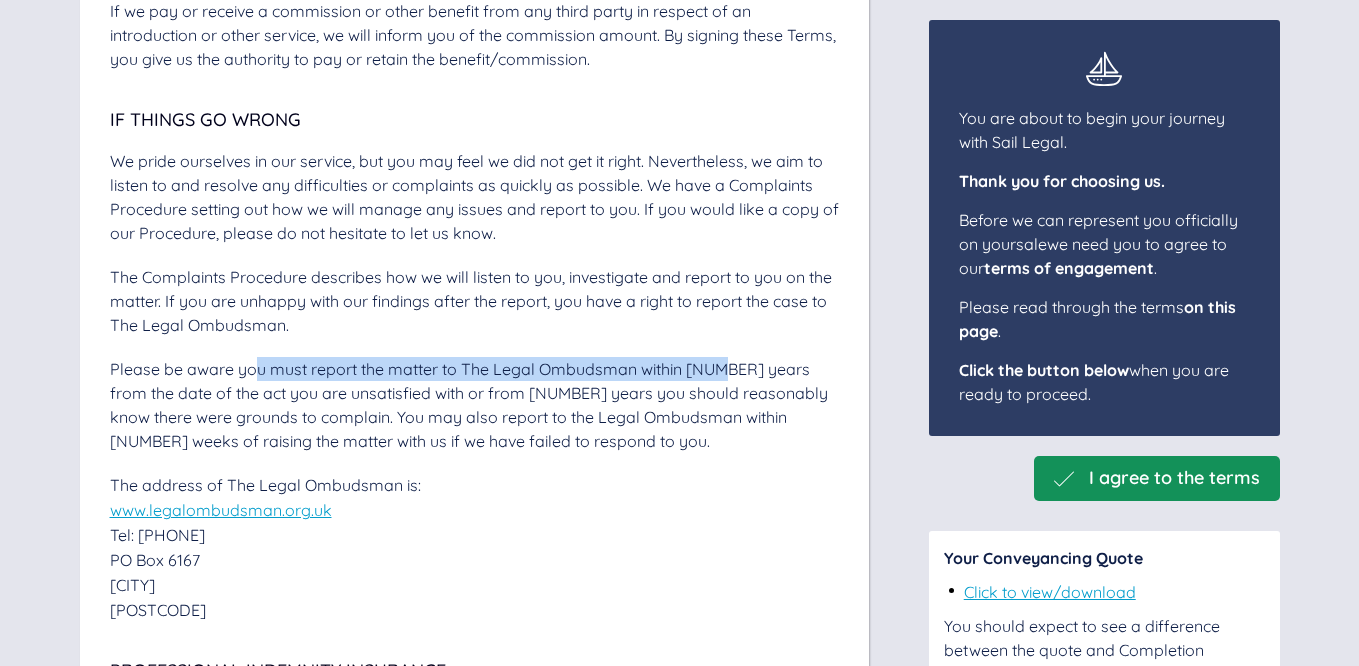 drag, startPoint x: 272, startPoint y: 442, endPoint x: 507, endPoint y: 429, distance: 235.3593 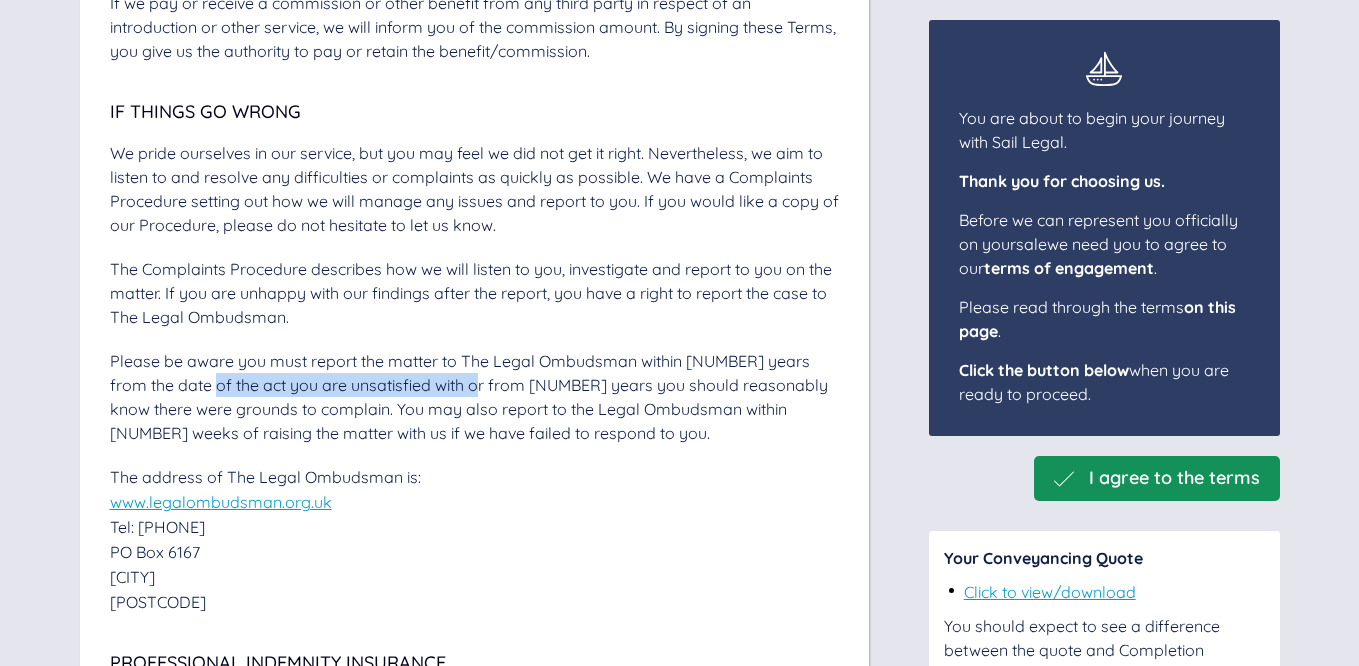 drag, startPoint x: 180, startPoint y: 453, endPoint x: 446, endPoint y: 457, distance: 266.03006 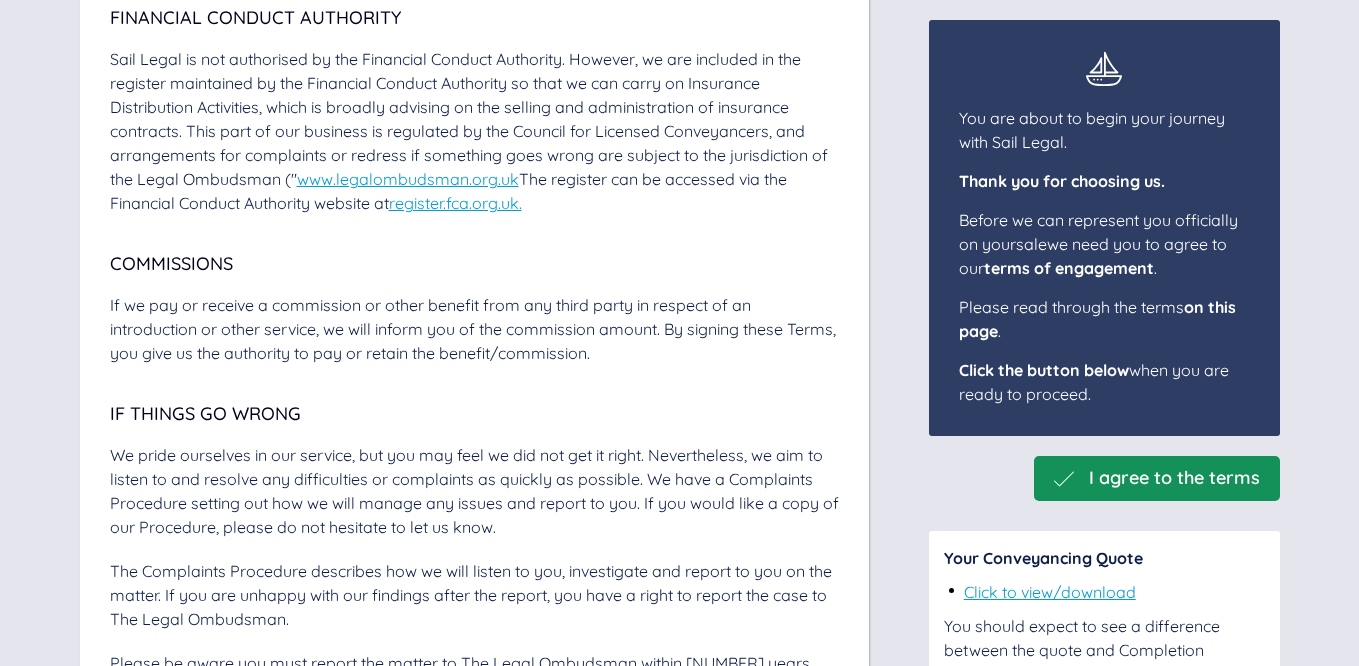 scroll, scrollTop: 5144, scrollLeft: 0, axis: vertical 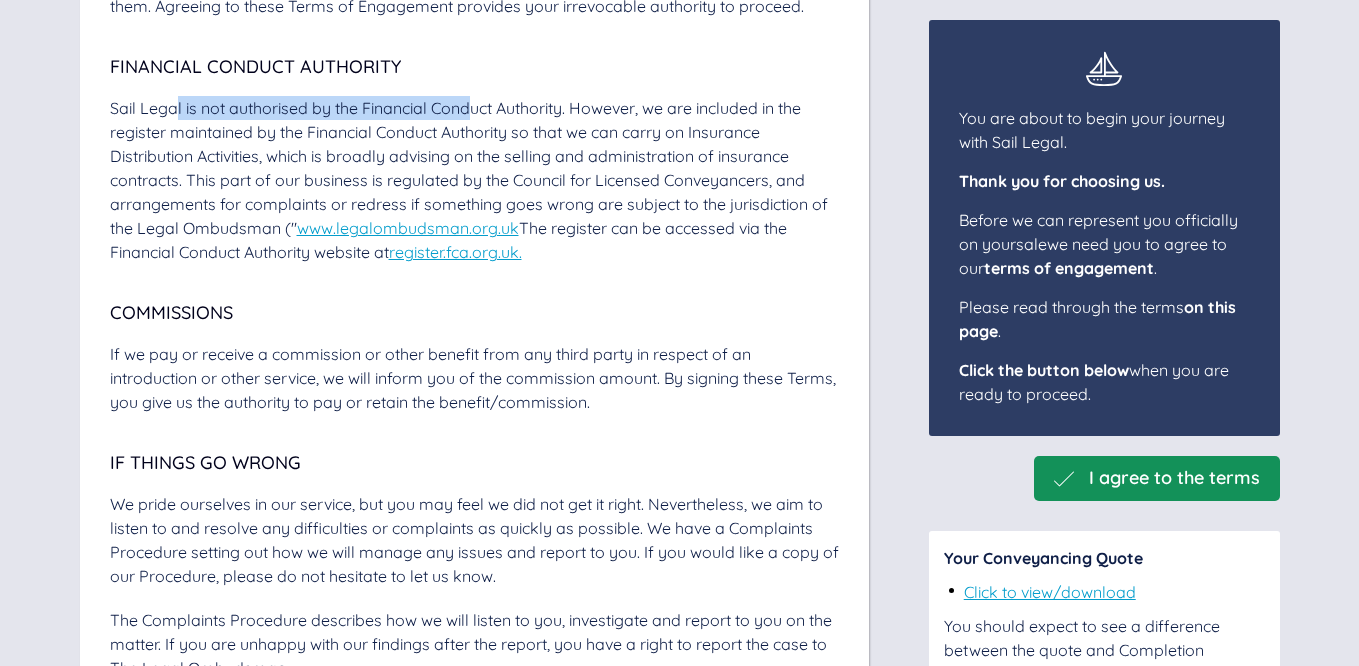 drag, startPoint x: 178, startPoint y: 187, endPoint x: 470, endPoint y: 186, distance: 292.0017 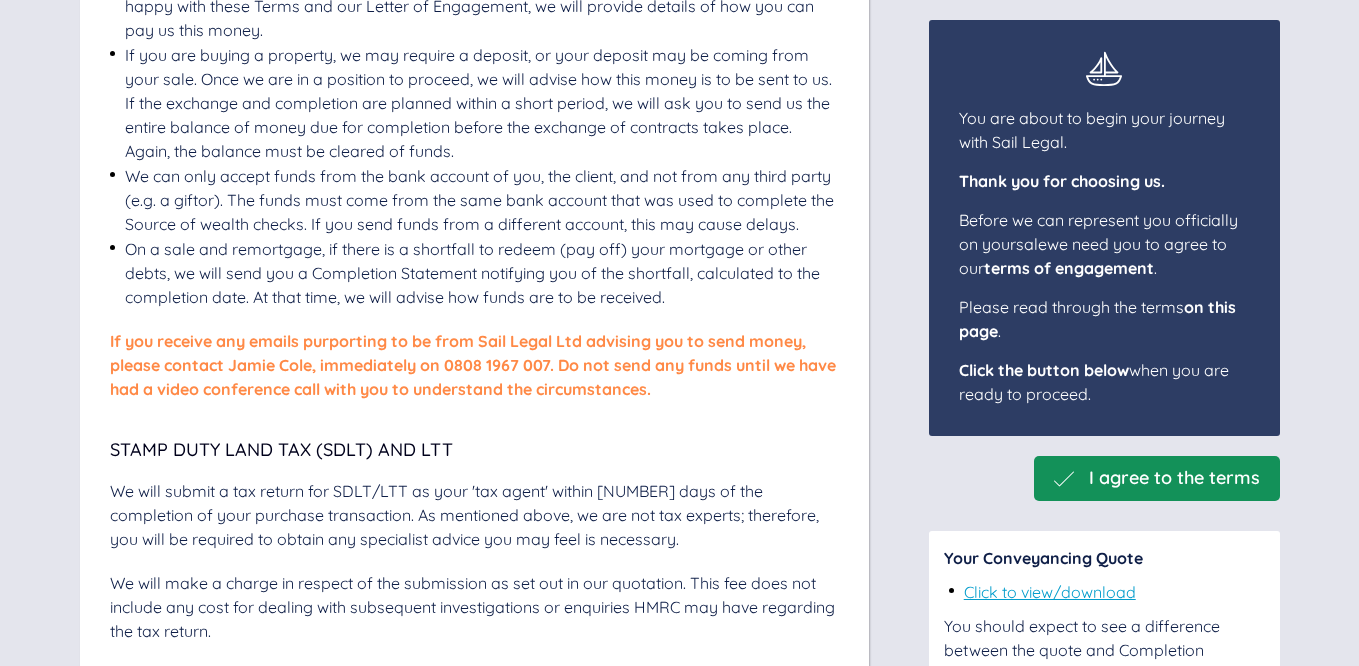 scroll, scrollTop: 4258, scrollLeft: 0, axis: vertical 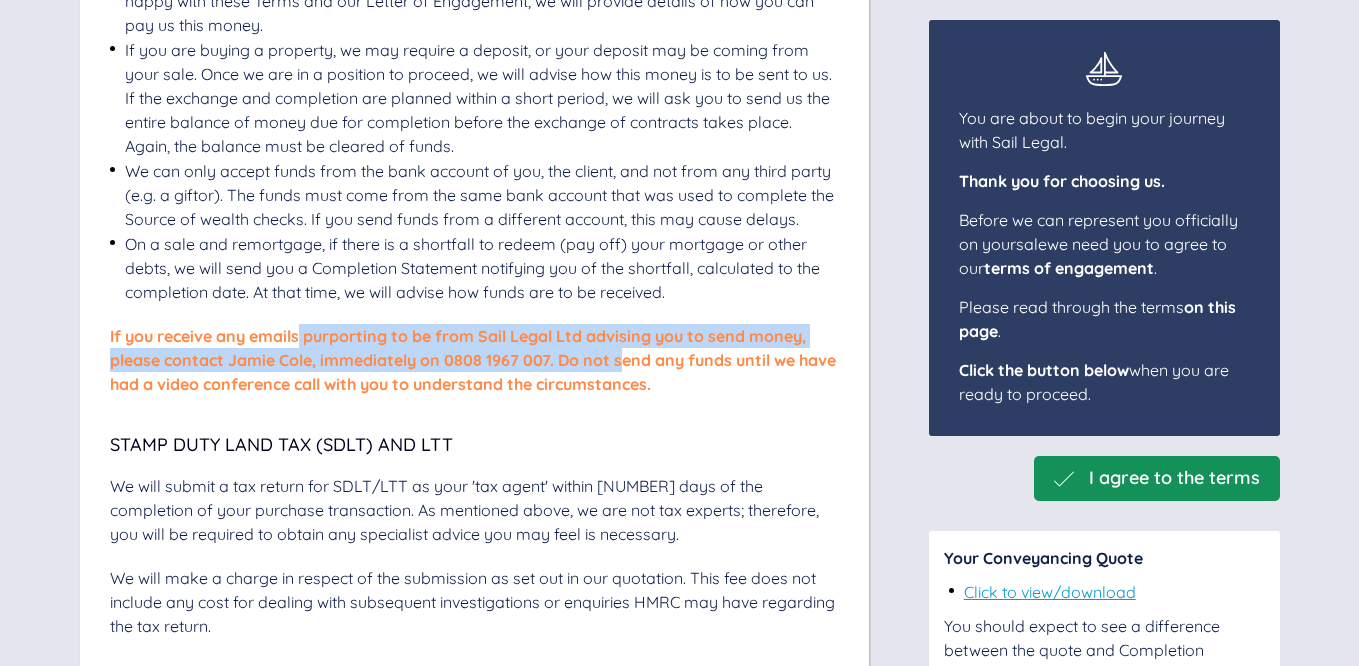 drag, startPoint x: 303, startPoint y: 387, endPoint x: 613, endPoint y: 396, distance: 310.1306 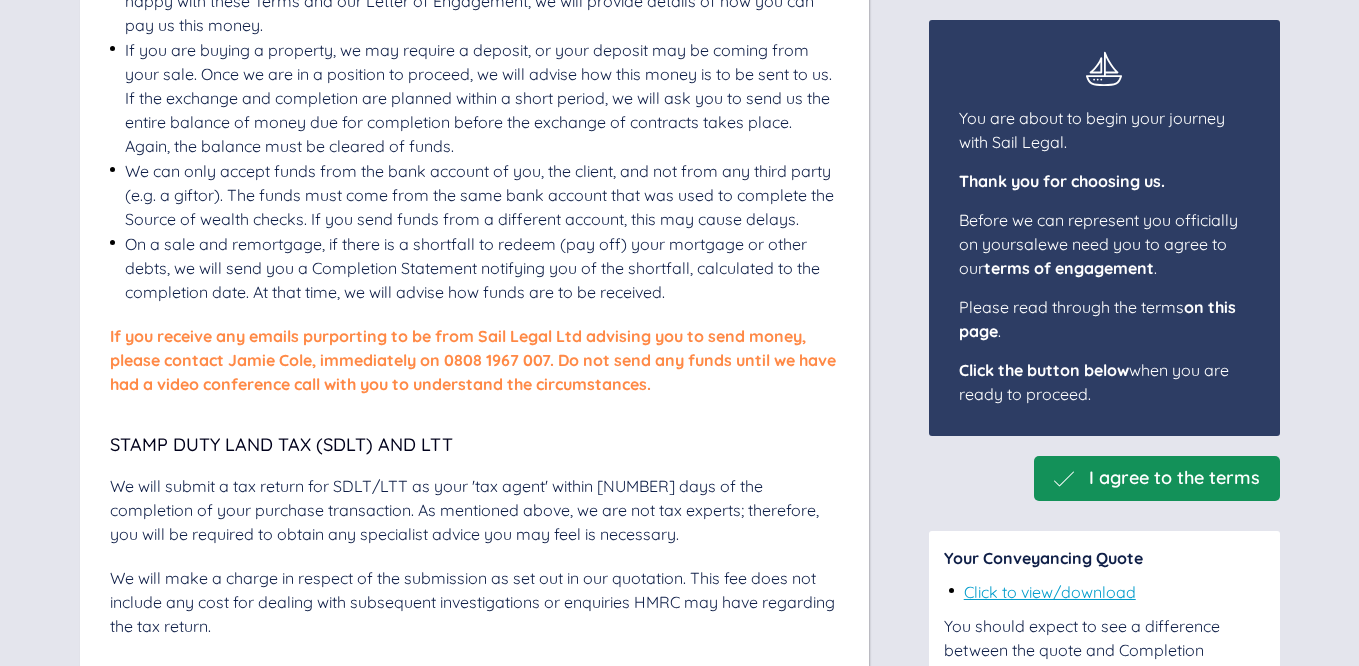 click on "On a sale and remortgage, if there is a shortfall to redeem (pay off) your mortgage or other debts, we will send you a Completion Statement notifying you of the shortfall, calculated to the completion date.  At that time, we will advise how funds are to be received." at bounding box center [482, 268] 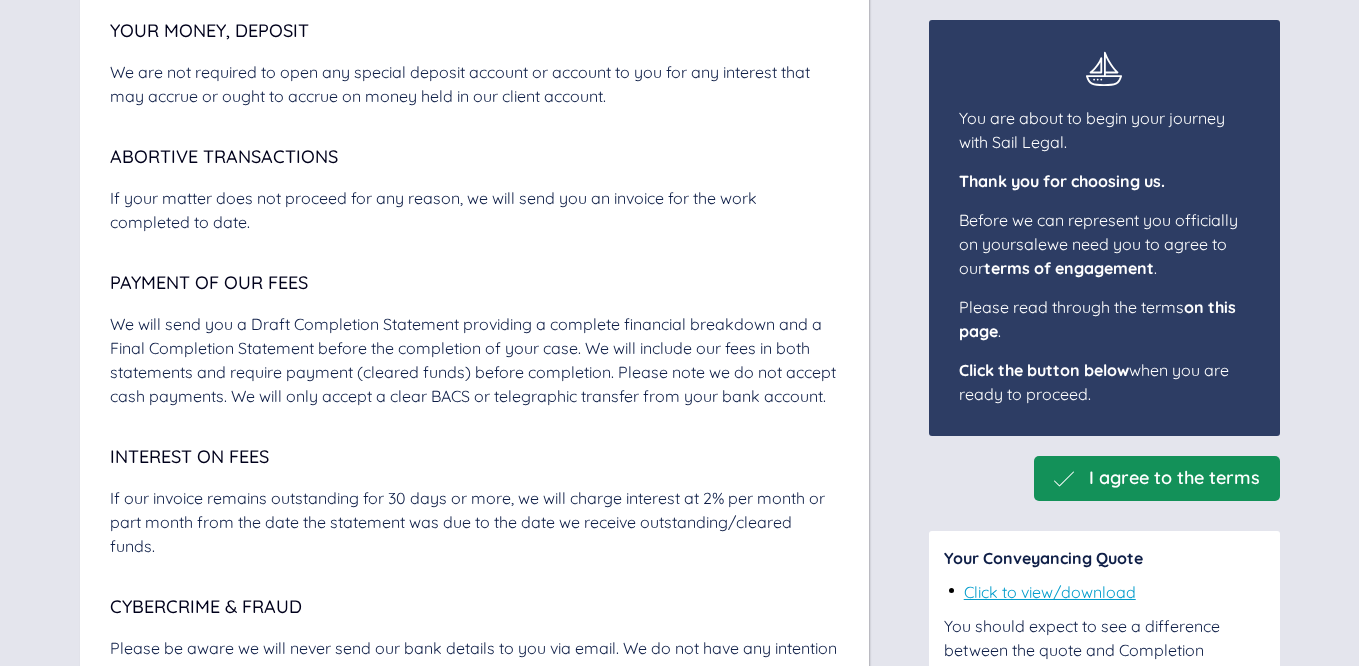 scroll, scrollTop: 3472, scrollLeft: 0, axis: vertical 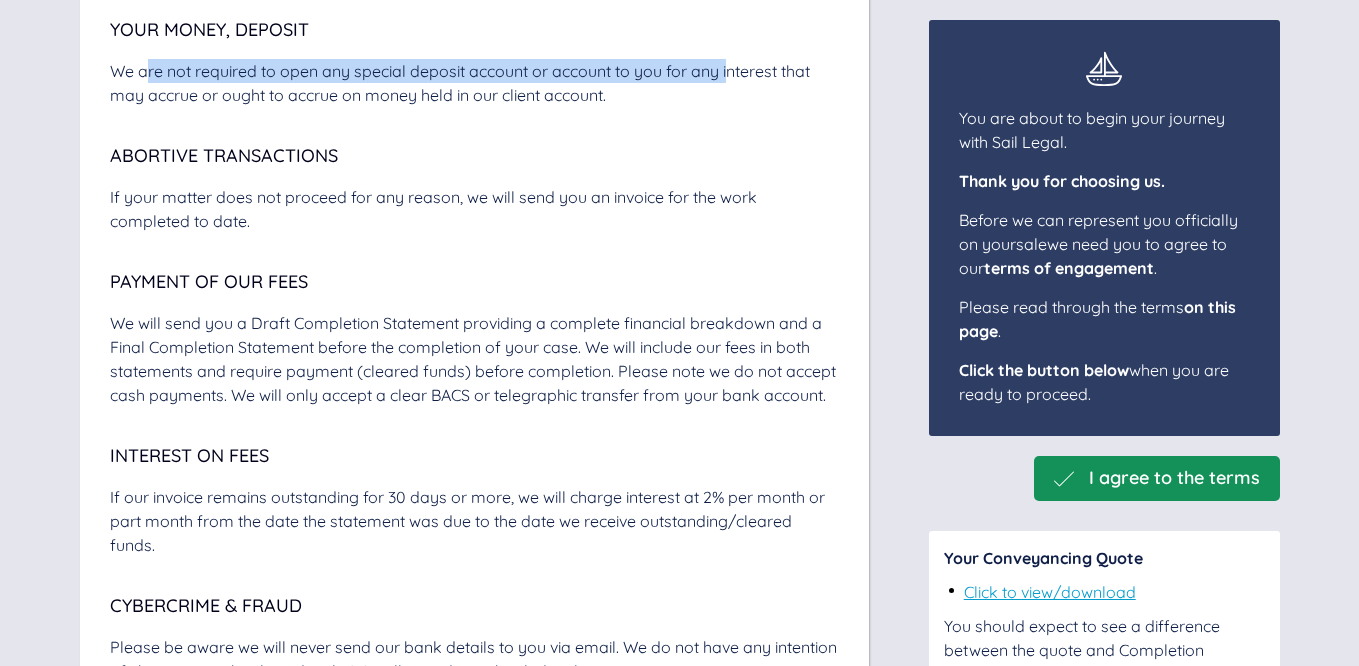 drag, startPoint x: 148, startPoint y: 121, endPoint x: 678, endPoint y: 147, distance: 530.6373 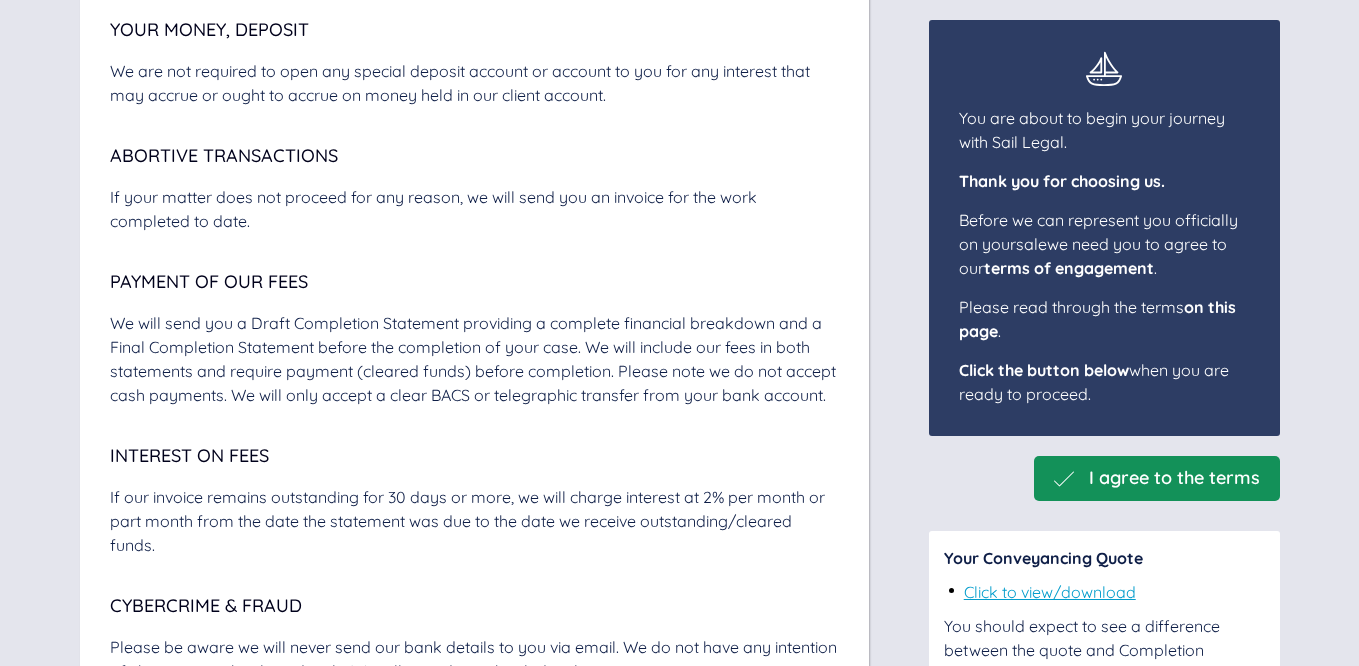 drag, startPoint x: 121, startPoint y: 157, endPoint x: 594, endPoint y: 163, distance: 473.03806 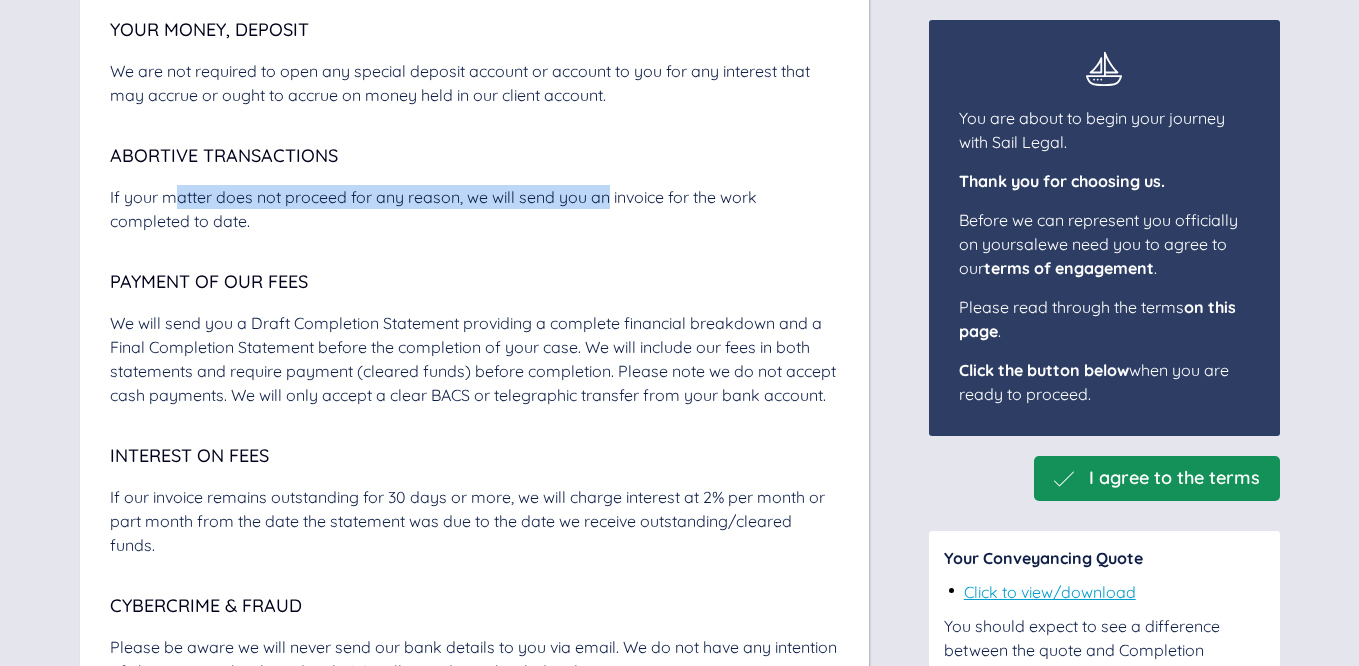 drag, startPoint x: 173, startPoint y: 248, endPoint x: 359, endPoint y: 373, distance: 224.10042 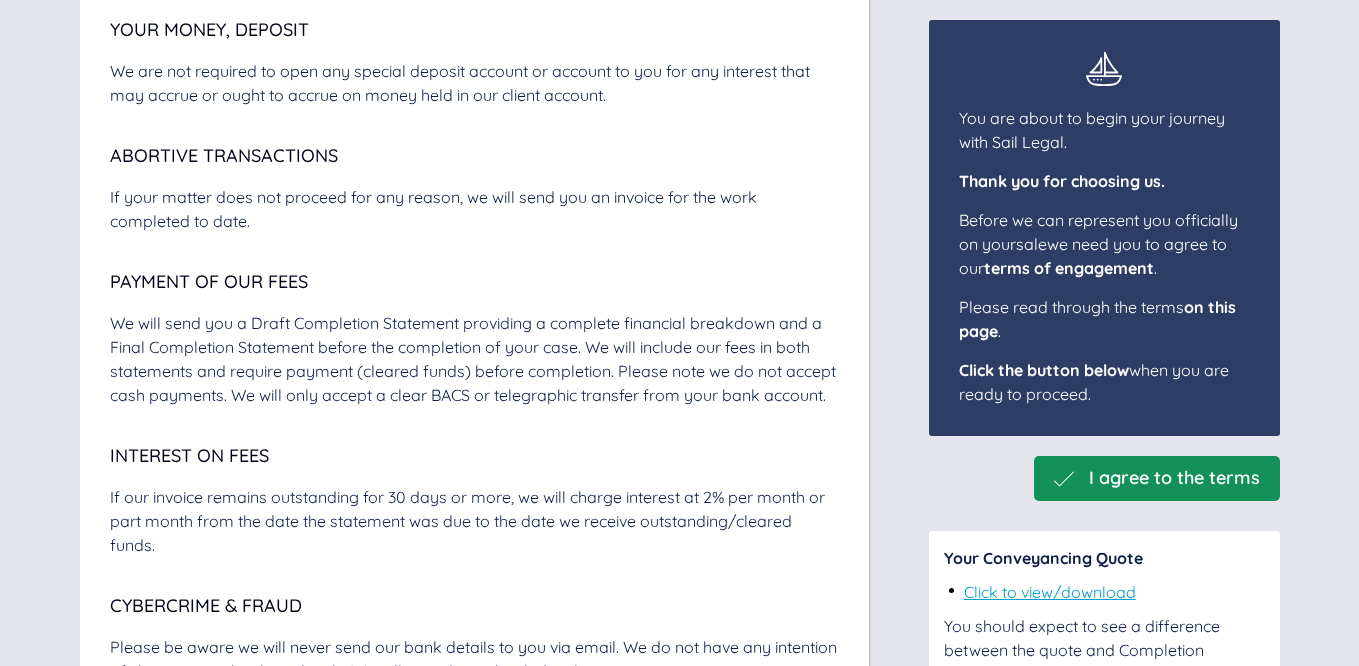 click on "Payment of our Fees" at bounding box center [474, 282] 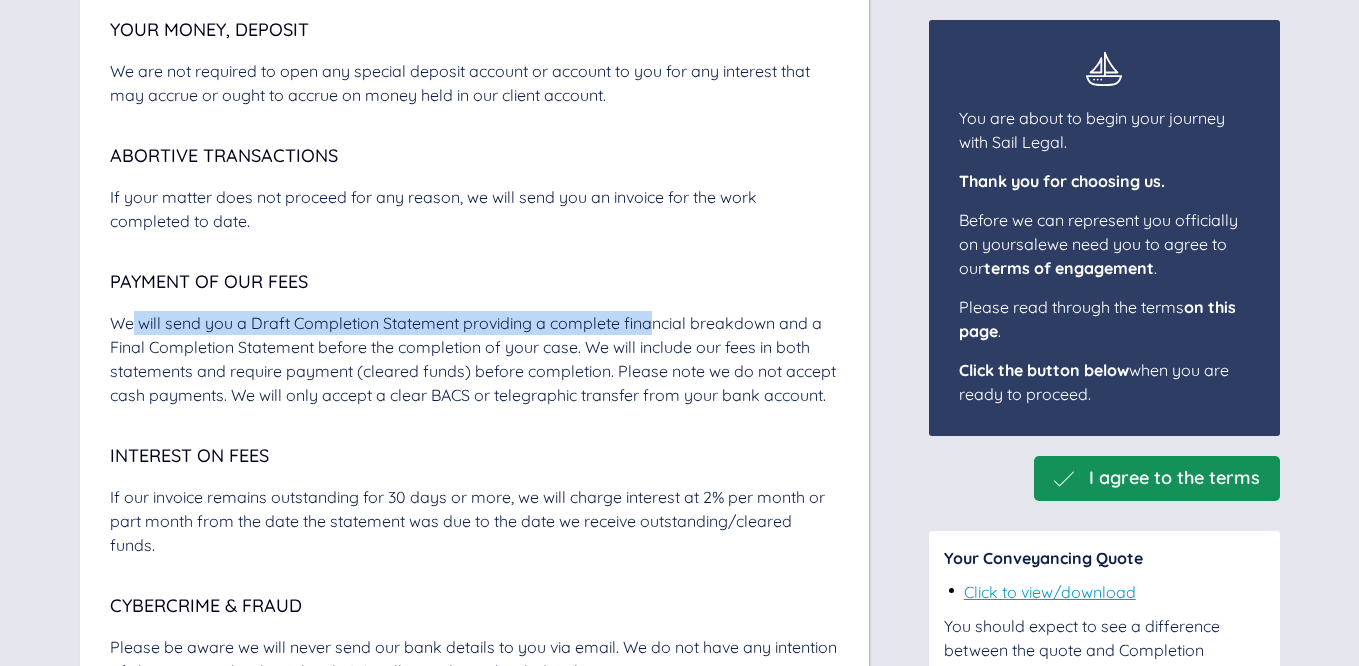 drag, startPoint x: 139, startPoint y: 373, endPoint x: 529, endPoint y: 389, distance: 390.32806 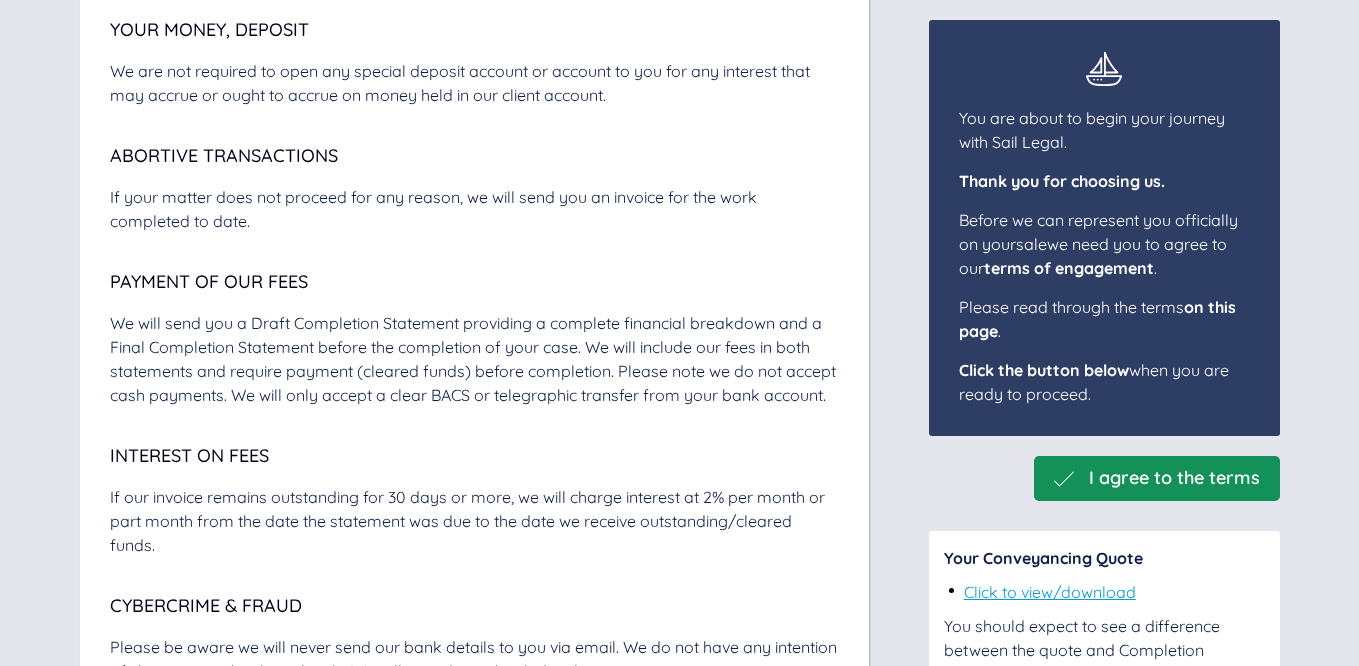 click on "We will send you a Draft Completion Statement providing a complete financial breakdown and a Final Completion Statement before the completion of your case.  We will include our fees in both statements and require payment (cleared funds) before completion.    Please note we do not accept cash payments.  We will only accept a clear BACS or telegraphic transfer from your bank account." at bounding box center [474, 359] 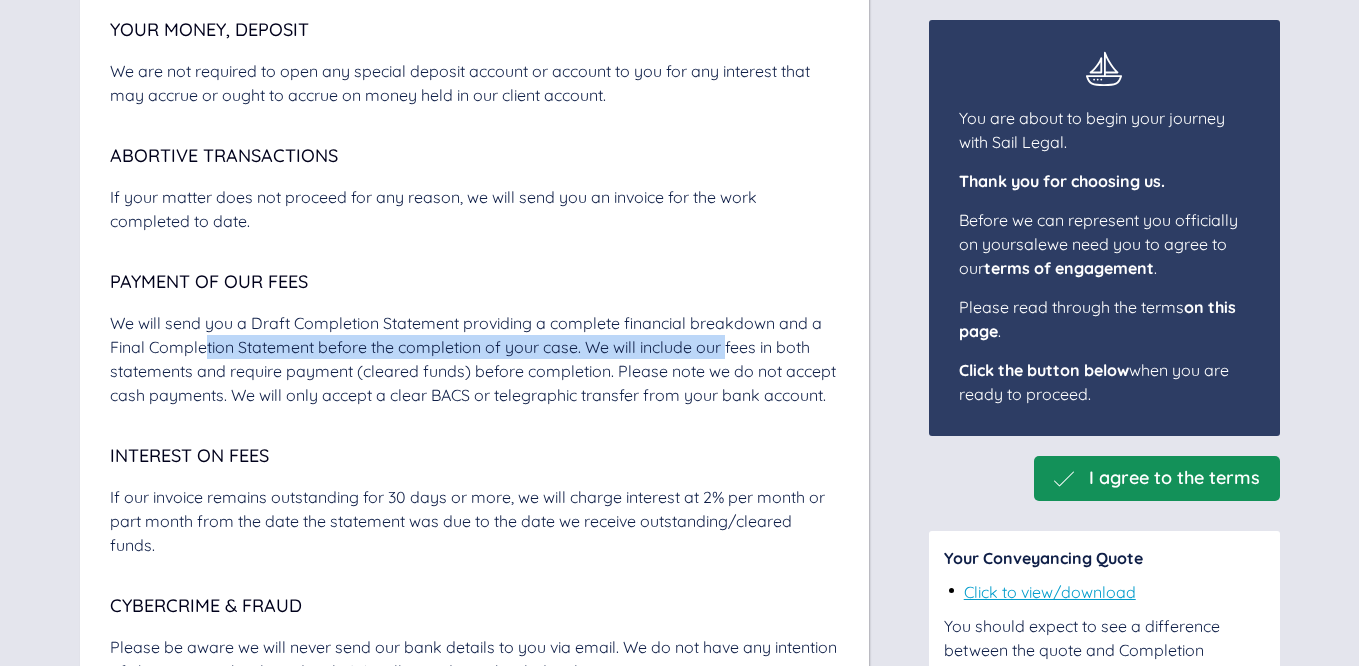 drag, startPoint x: 318, startPoint y: 396, endPoint x: 423, endPoint y: 420, distance: 107.70794 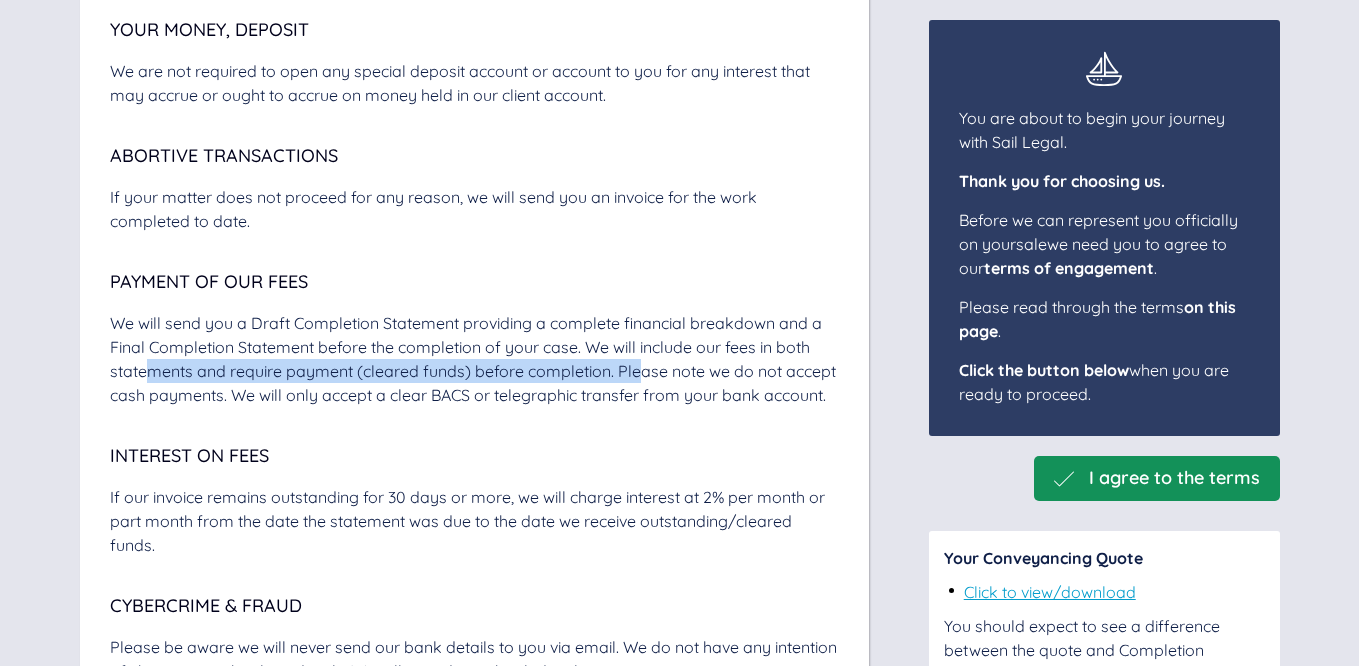 drag, startPoint x: 175, startPoint y: 429, endPoint x: 577, endPoint y: 433, distance: 402.0199 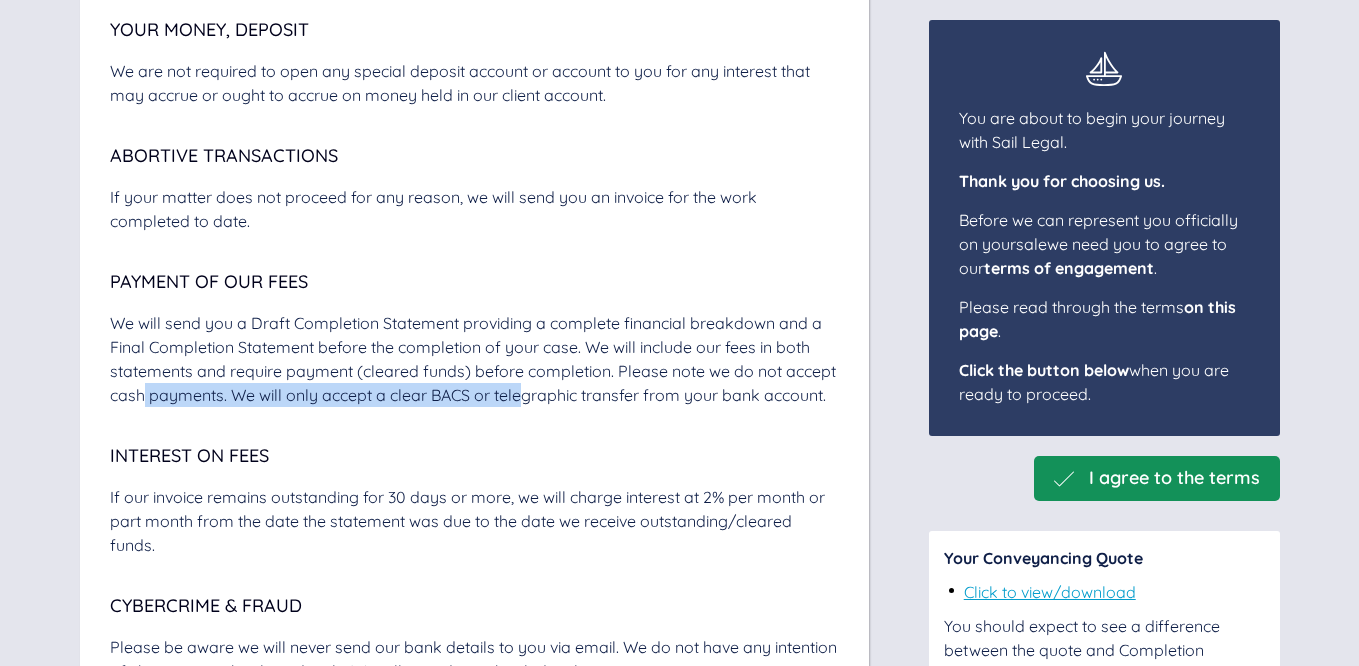 drag, startPoint x: 144, startPoint y: 441, endPoint x: 523, endPoint y: 432, distance: 379.10684 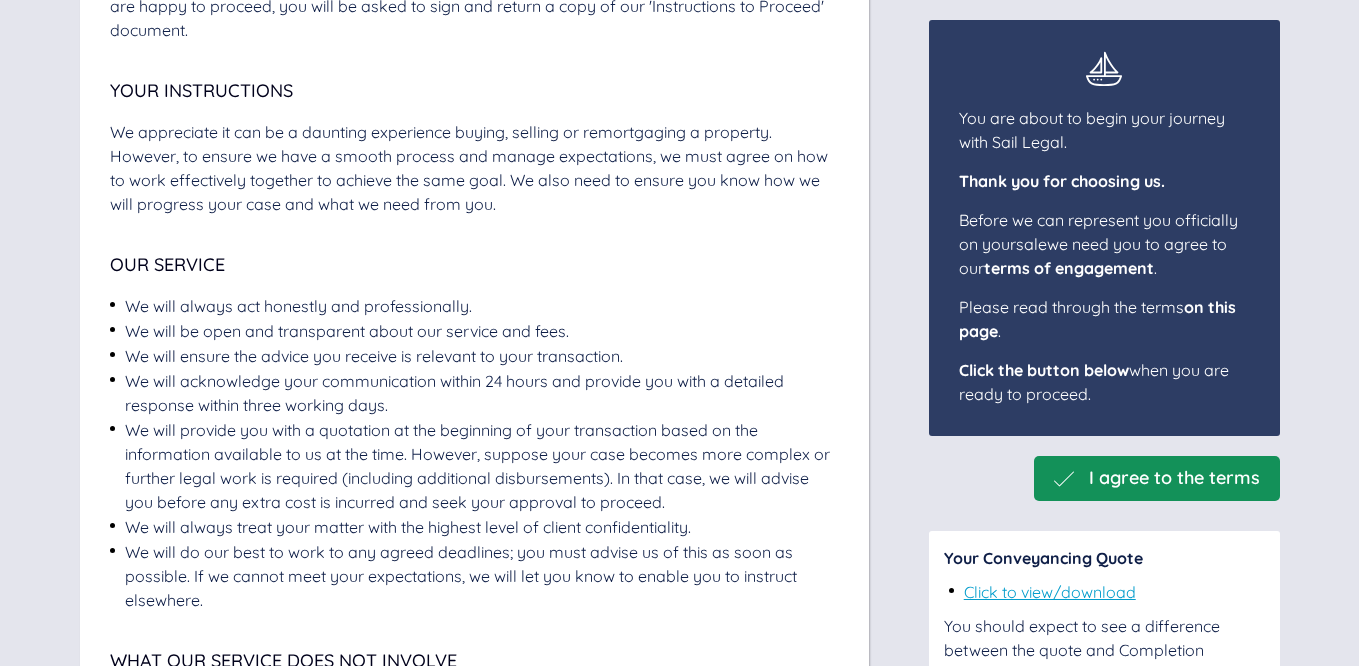 scroll, scrollTop: 616, scrollLeft: 0, axis: vertical 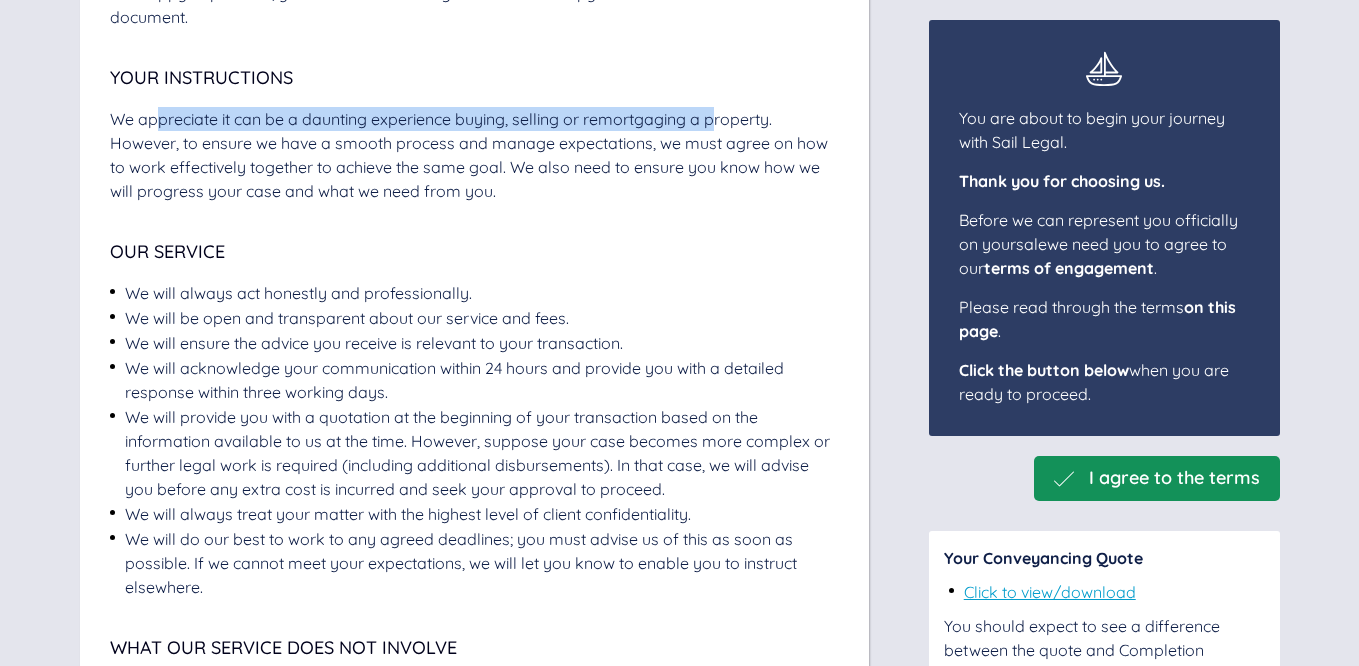 drag, startPoint x: 246, startPoint y: 117, endPoint x: 715, endPoint y: 125, distance: 469.06824 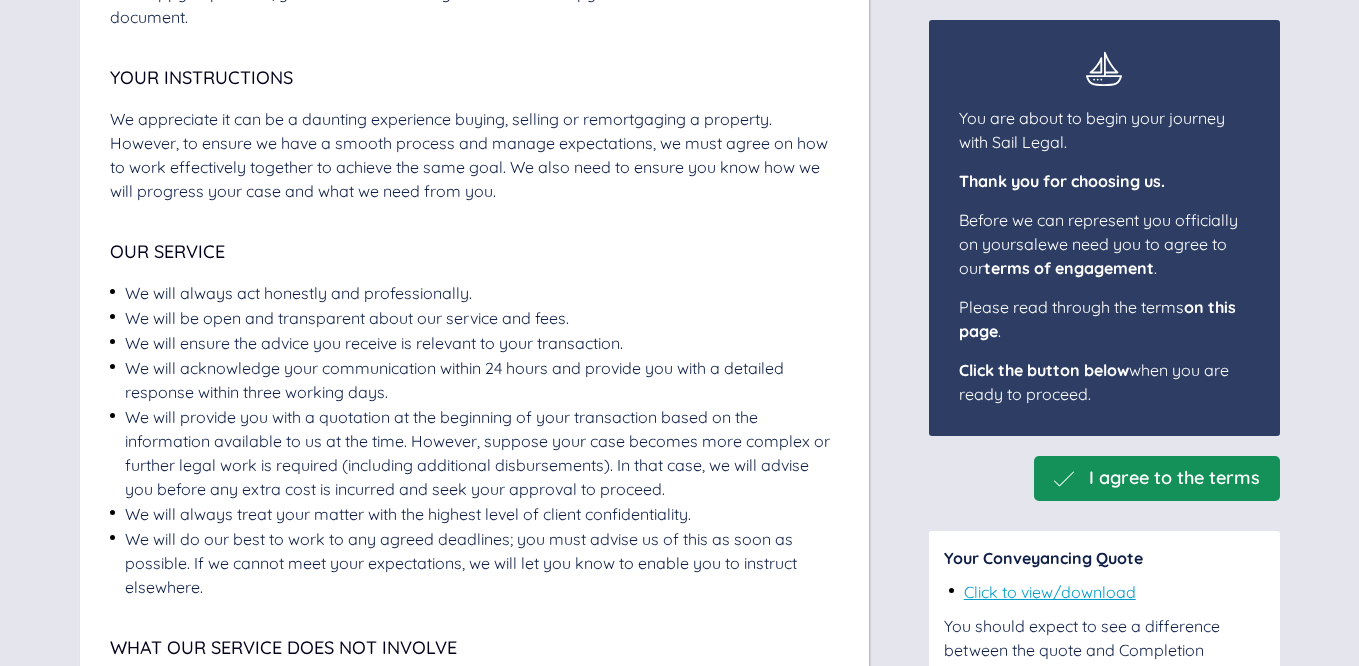 click on "We appreciate it can be a daunting experience buying, selling or remortgaging a property. However, to ensure we have a smooth process and manage expectations, we must agree on how to work effectively together to achieve the same goal.  We also need to ensure you know how we will progress your case and what we need from you." at bounding box center [474, 155] 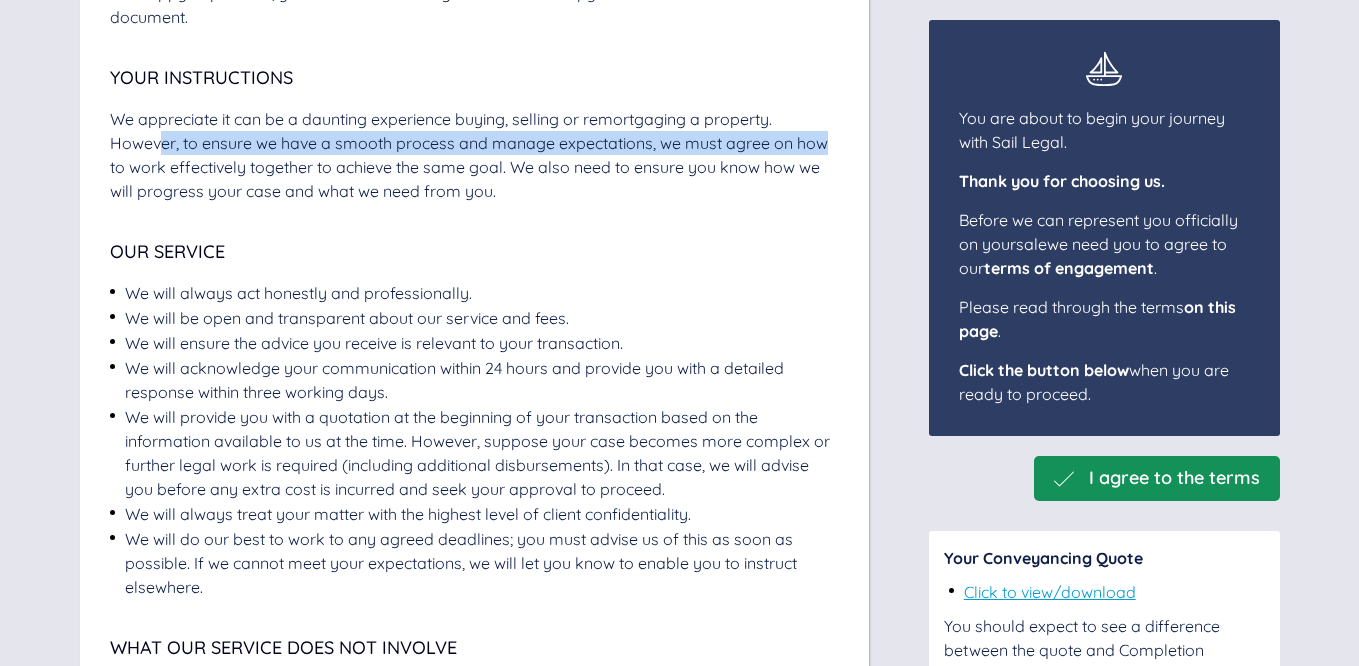 drag, startPoint x: 315, startPoint y: 143, endPoint x: 839, endPoint y: 150, distance: 524.04675 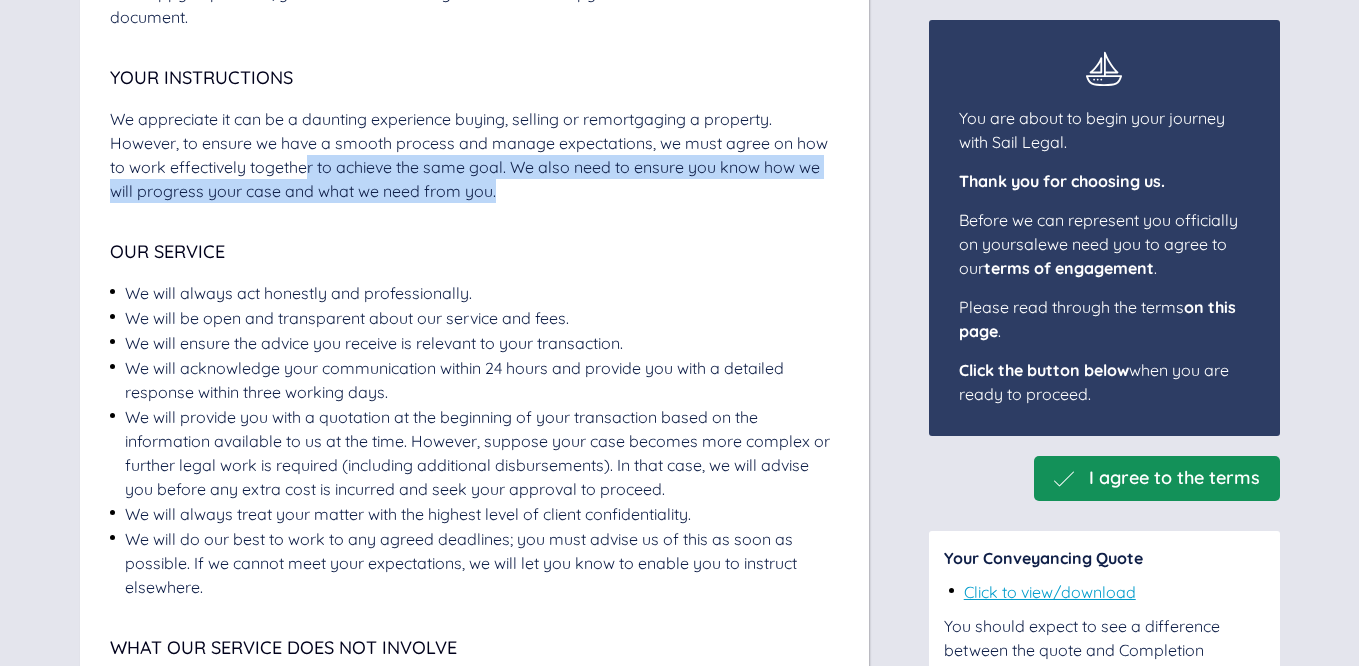 drag, startPoint x: 341, startPoint y: 175, endPoint x: 522, endPoint y: 286, distance: 212.32523 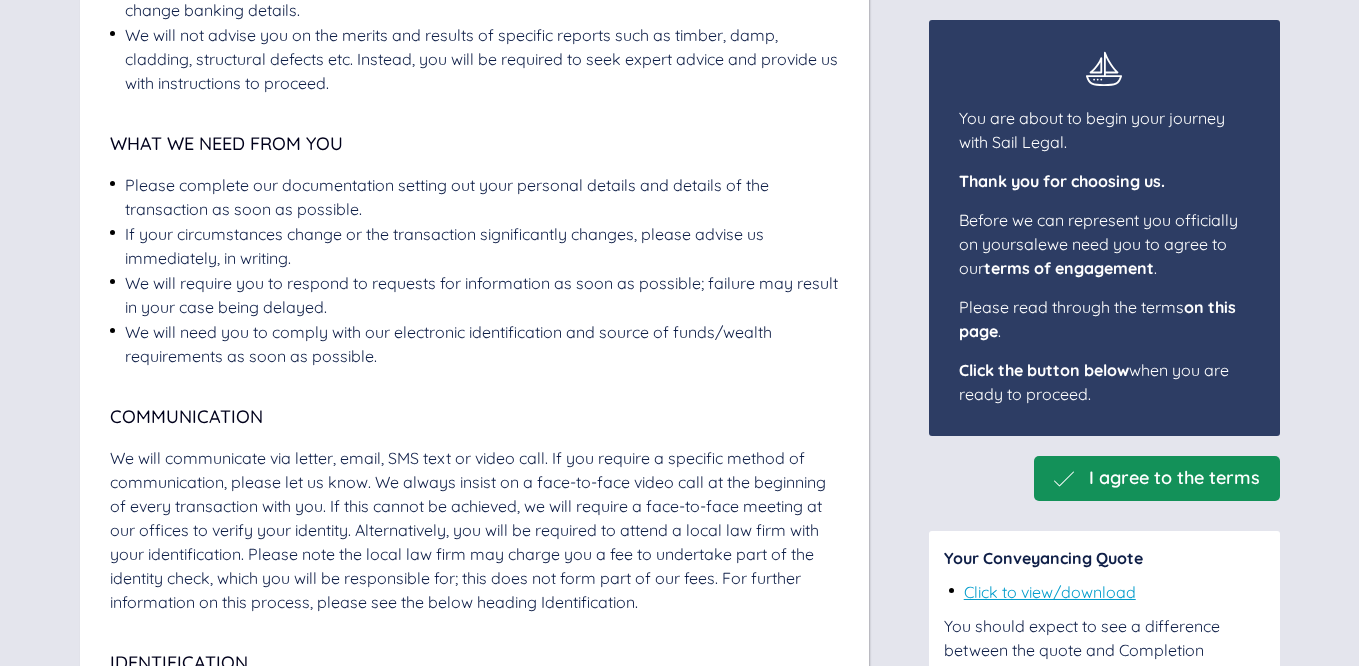 scroll, scrollTop: 1593, scrollLeft: 0, axis: vertical 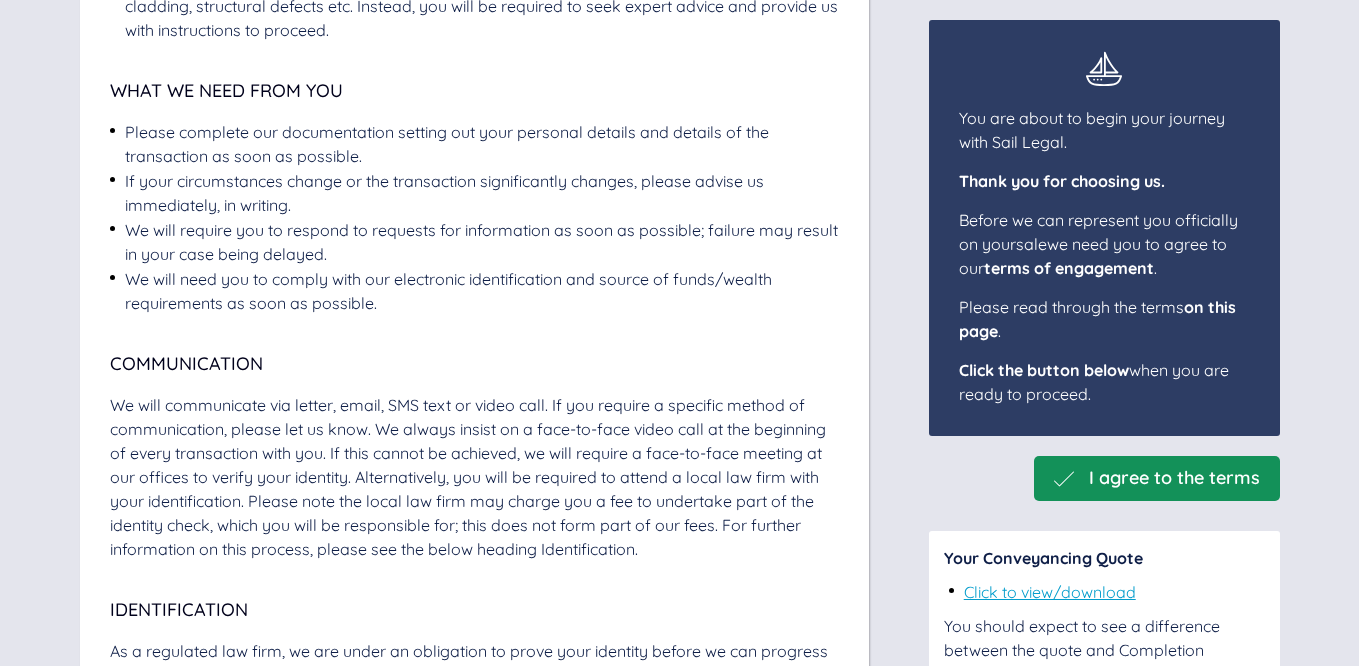 click on "Click to view/download" at bounding box center (1050, 592) 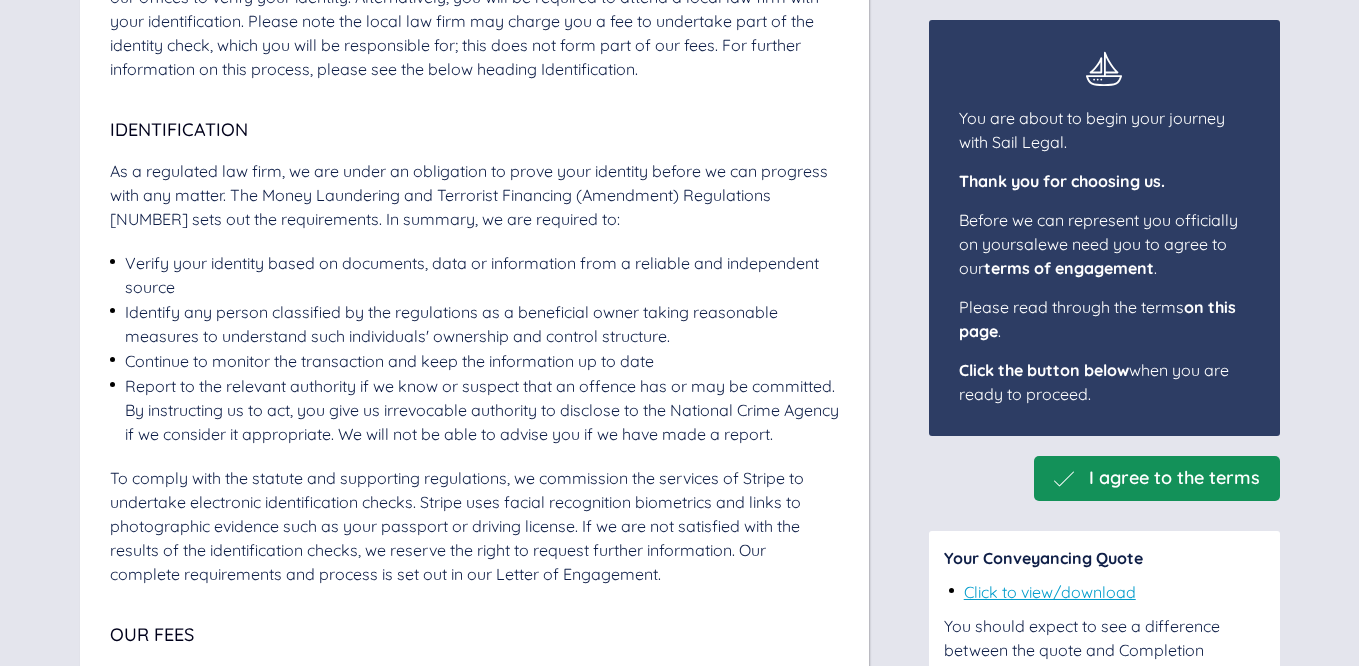 scroll, scrollTop: 2092, scrollLeft: 0, axis: vertical 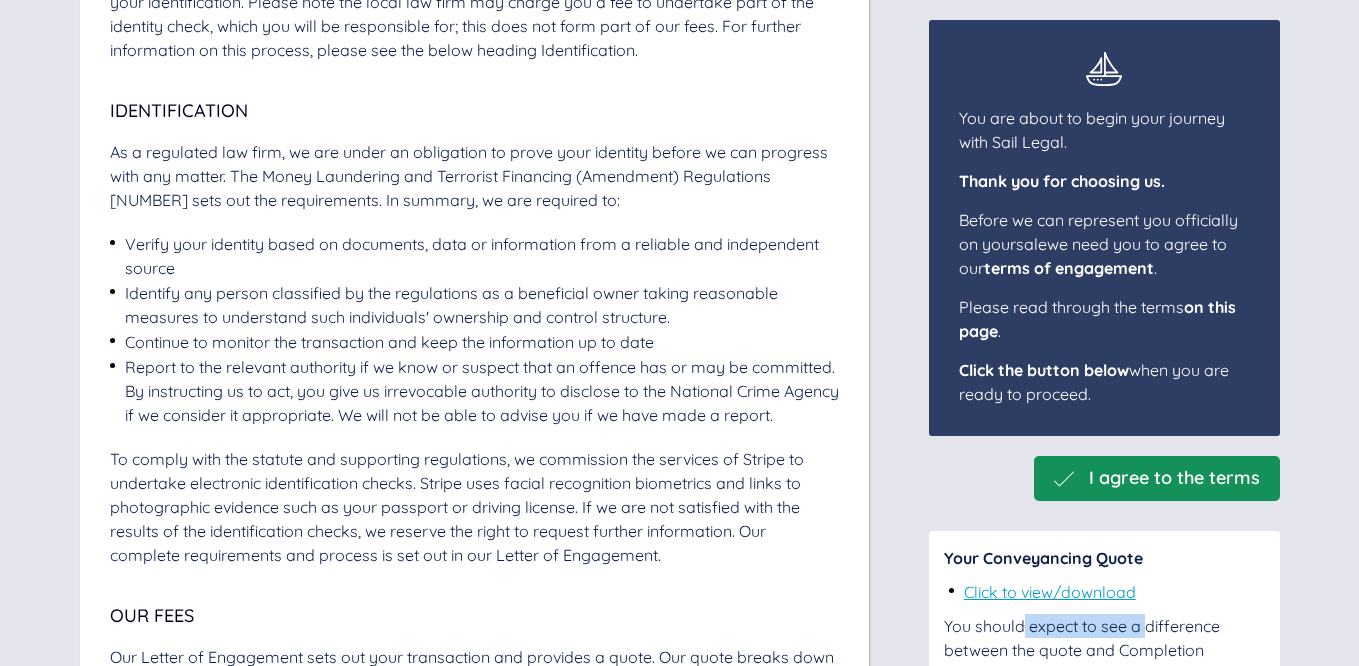 drag, startPoint x: 1021, startPoint y: 625, endPoint x: 1006, endPoint y: 649, distance: 28.301943 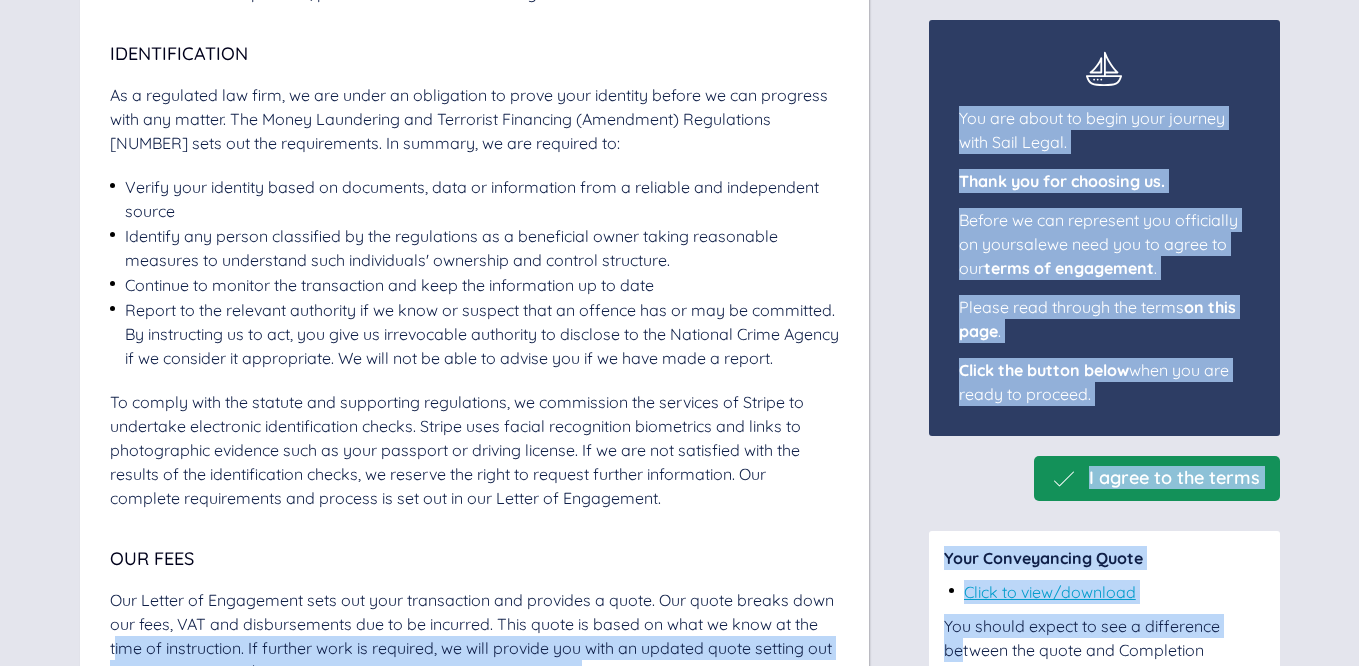drag, startPoint x: 960, startPoint y: 652, endPoint x: 1292, endPoint y: 646, distance: 332.0542 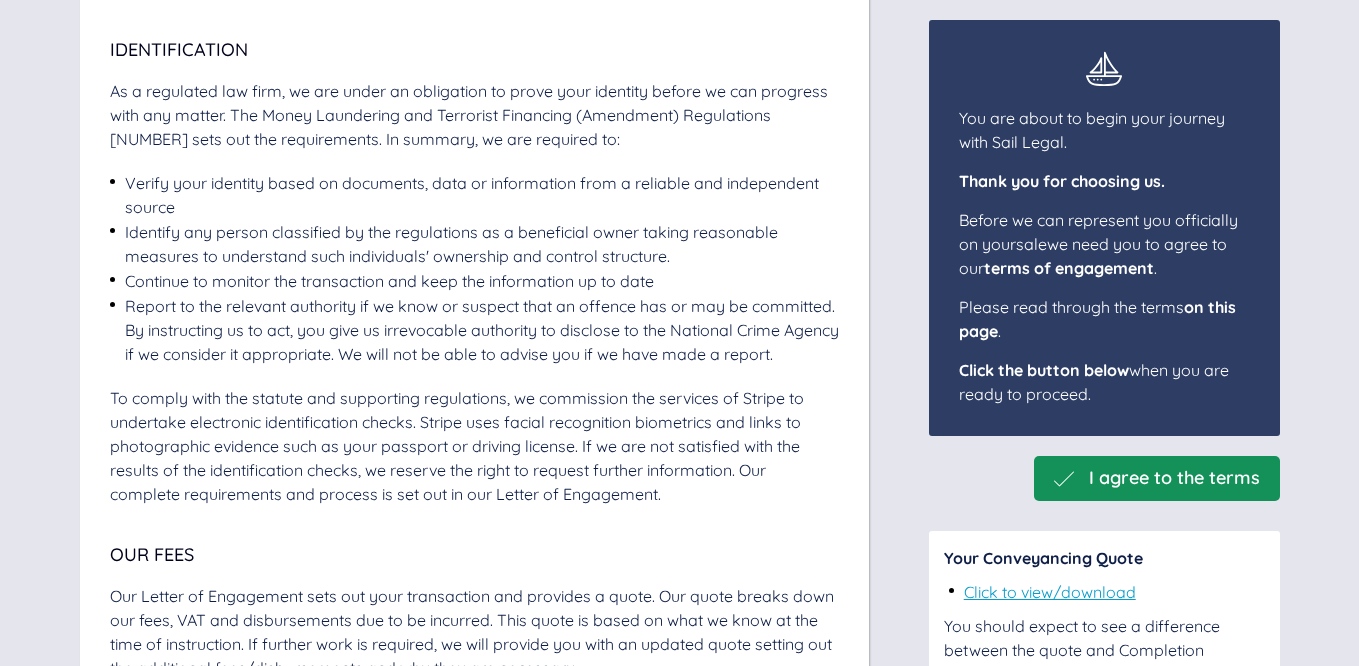 click on "I agree to the terms You are about to begin your journey with Sail Legal. Thank you for choosing us. Before we can represent you officially on your sale we need you to agree to our terms of engagement. You can read the terms below. Please click the button above when you are ready to proceed. Your Agreement With Us Sail Legal Ltd: Standard Terms of Engagement In these conditions, the words 'we' and 'us' means Sail Legal Ltd, and 'you' means you as our client/s who have read and understood these Terms of Engagement and have signed our documentation to confirm you wish us to act on your behalf. These Terms of Engagement should be read in conjunction with our Letter of Engagement. If you are happy to proceed, you will be asked to sign and return a copy of our 'Instructions to Proceed' document. Your Instructions Our Service We will always act honestly and professionally. We will be open and transparent about our service and fees. We will ensure the advice you receive is relevant to your transaction. . ." at bounding box center [680, 1751] 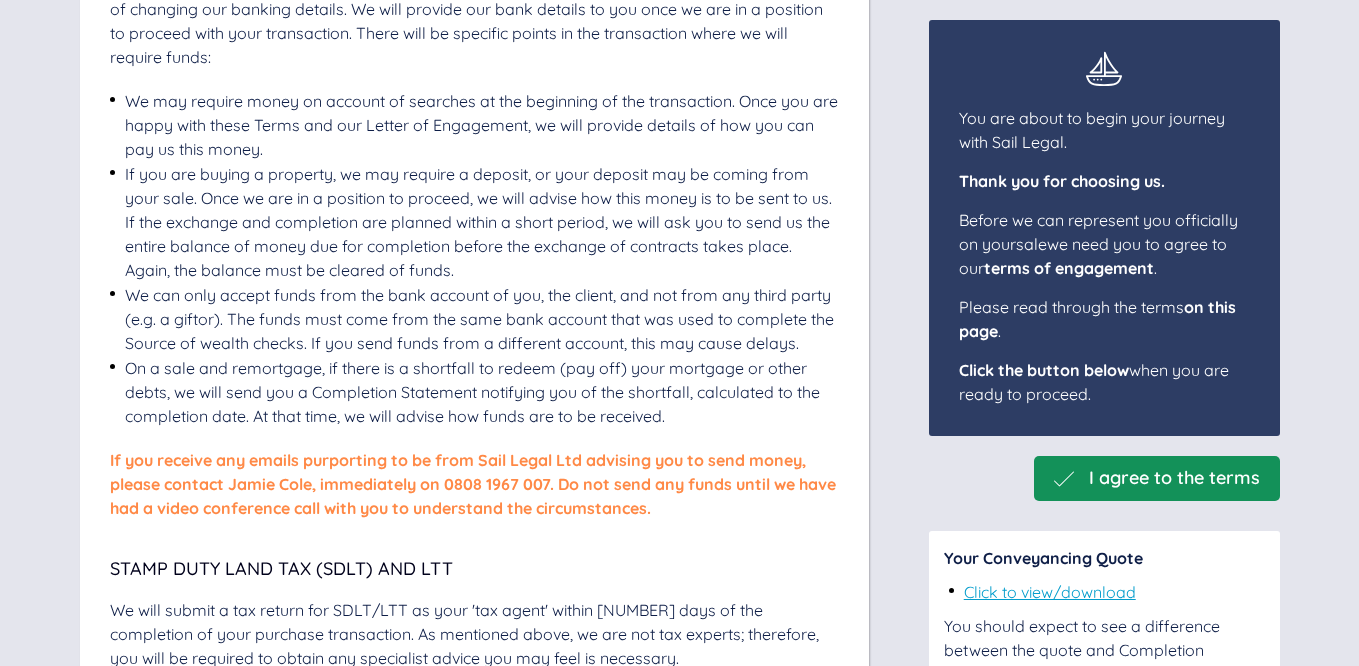scroll, scrollTop: 4136, scrollLeft: 0, axis: vertical 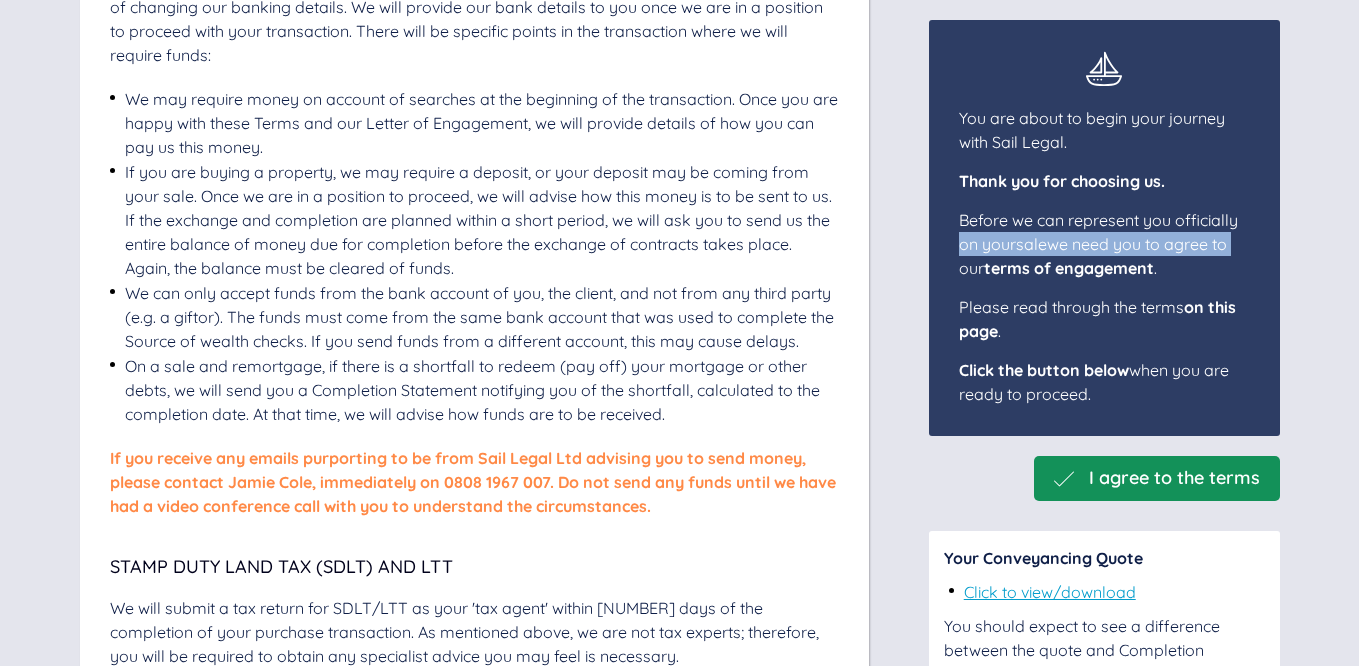 drag, startPoint x: 956, startPoint y: 240, endPoint x: 1226, endPoint y: 252, distance: 270.26654 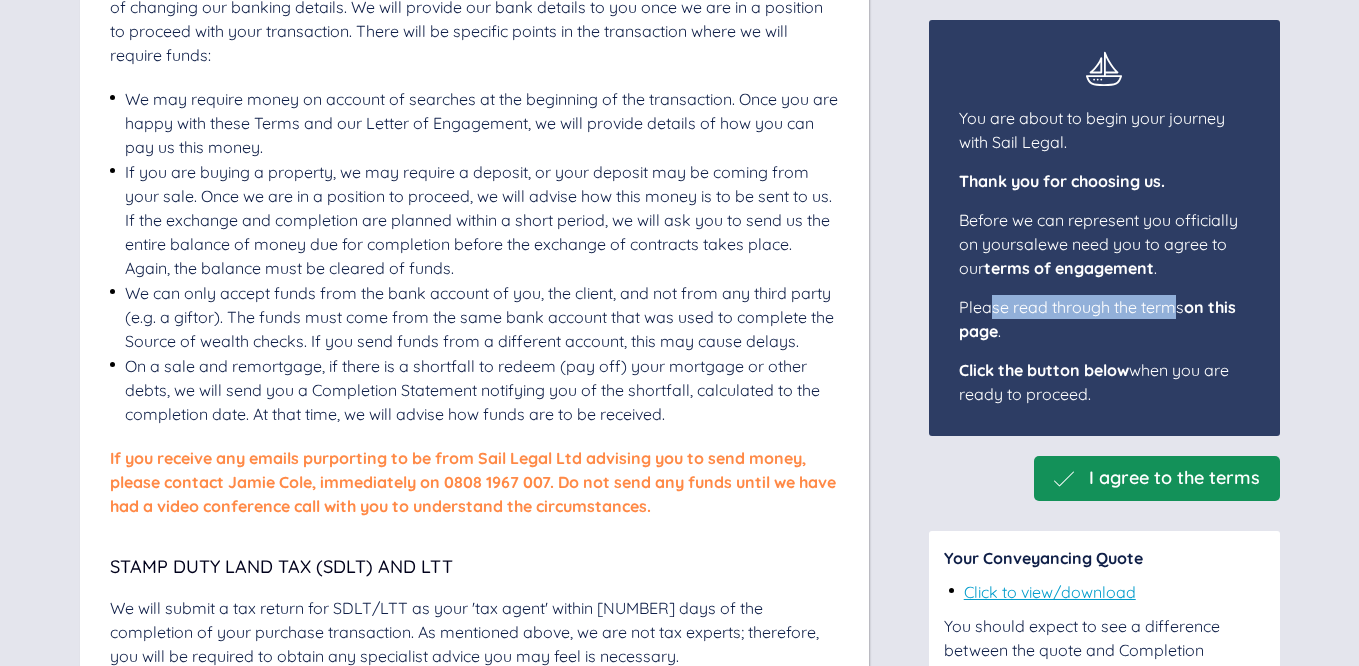 drag, startPoint x: 1000, startPoint y: 310, endPoint x: 1162, endPoint y: 314, distance: 162.04938 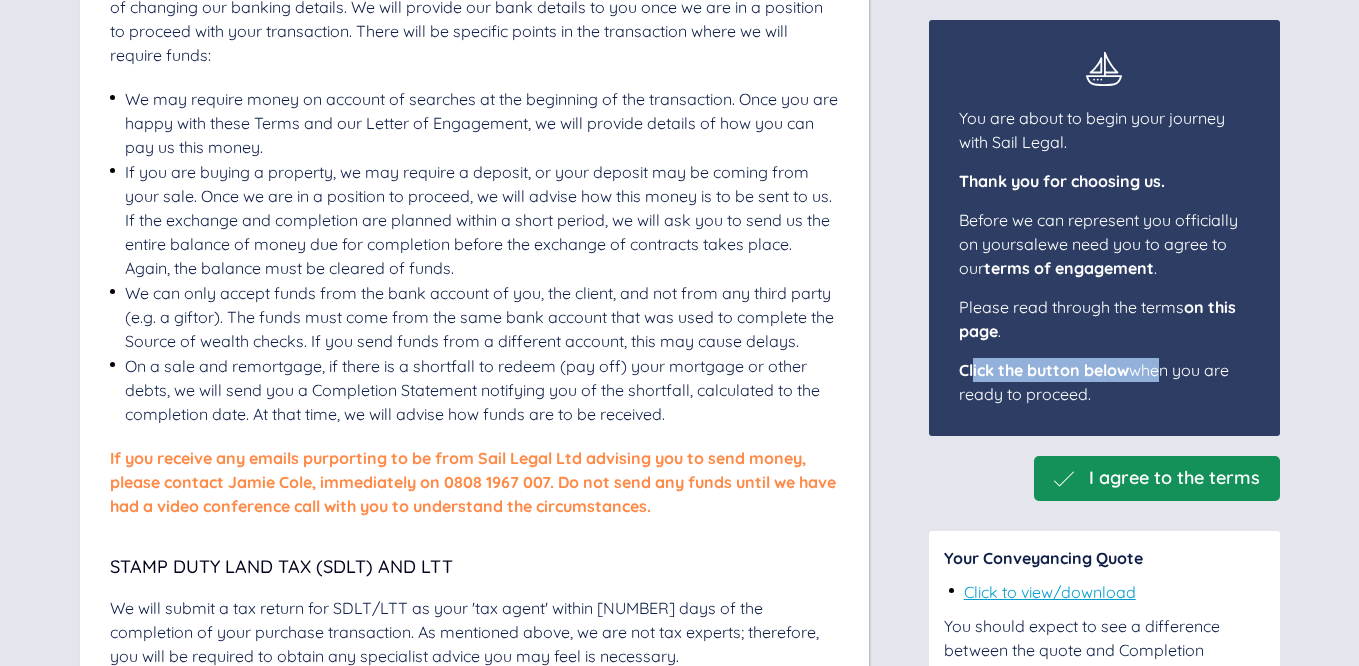 drag, startPoint x: 1102, startPoint y: 379, endPoint x: 257, endPoint y: 370, distance: 845.0479 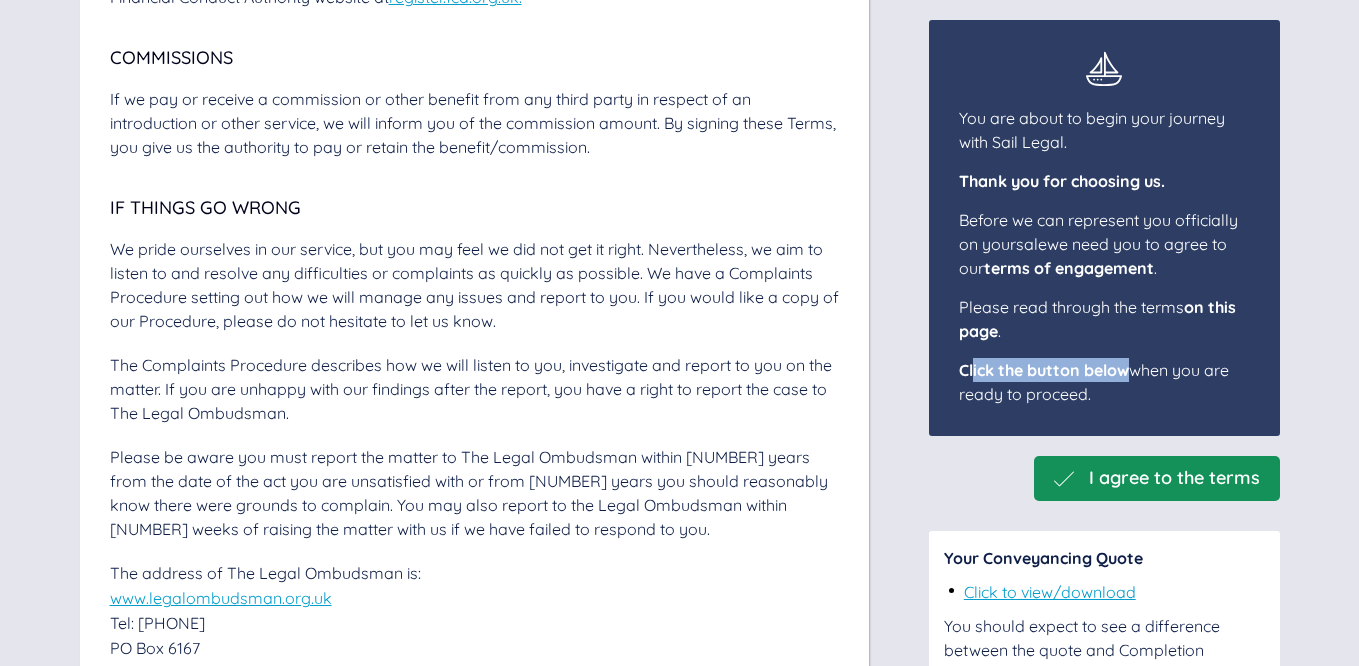 scroll, scrollTop: 5434, scrollLeft: 0, axis: vertical 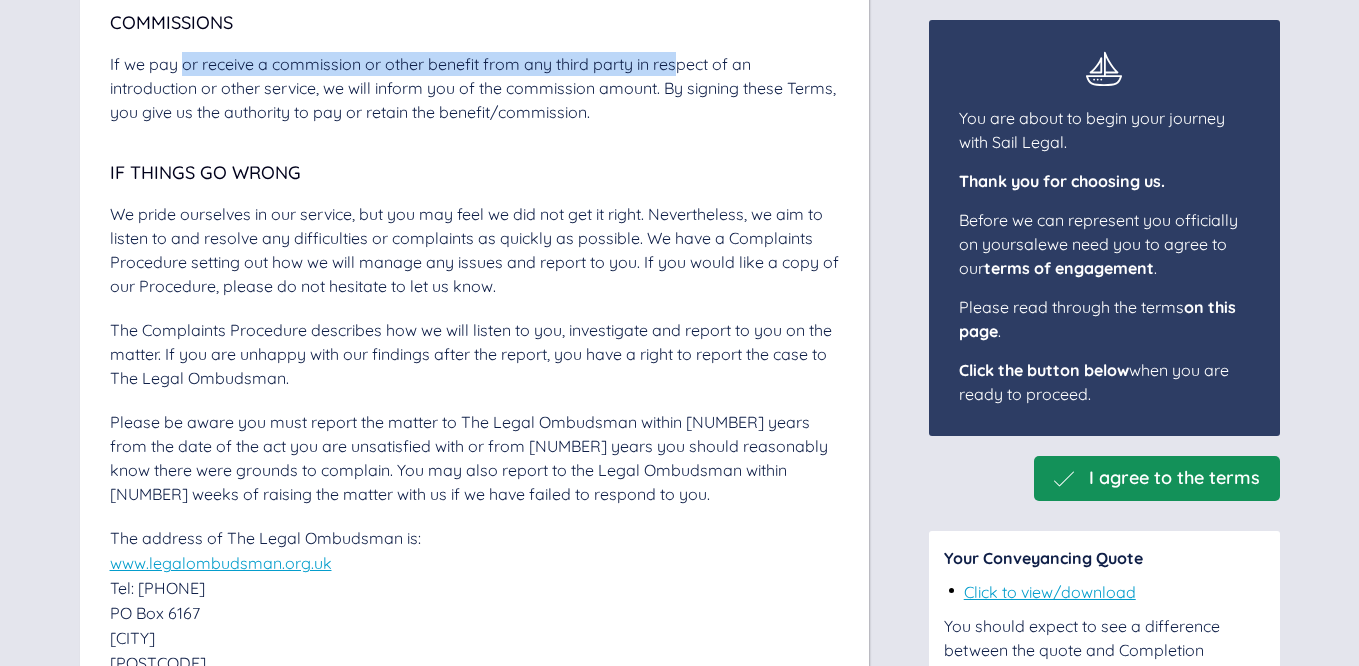 drag, startPoint x: 186, startPoint y: 132, endPoint x: 677, endPoint y: 132, distance: 491 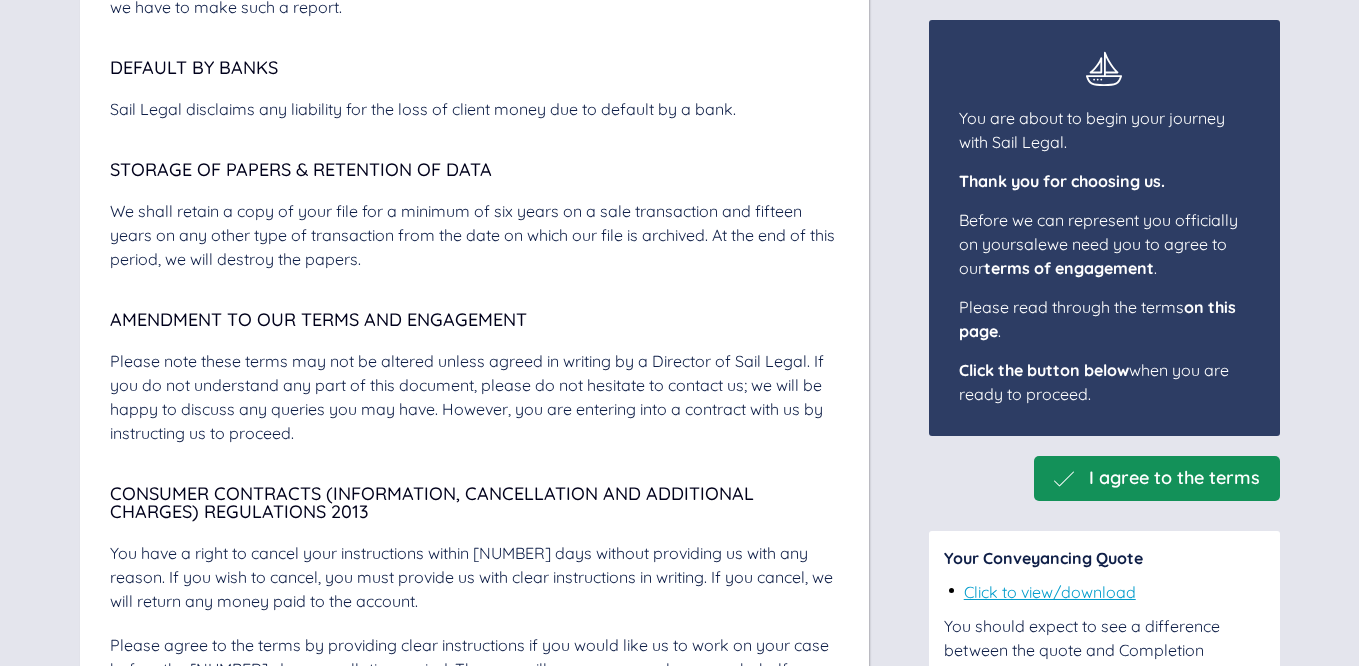 scroll, scrollTop: 6783, scrollLeft: 0, axis: vertical 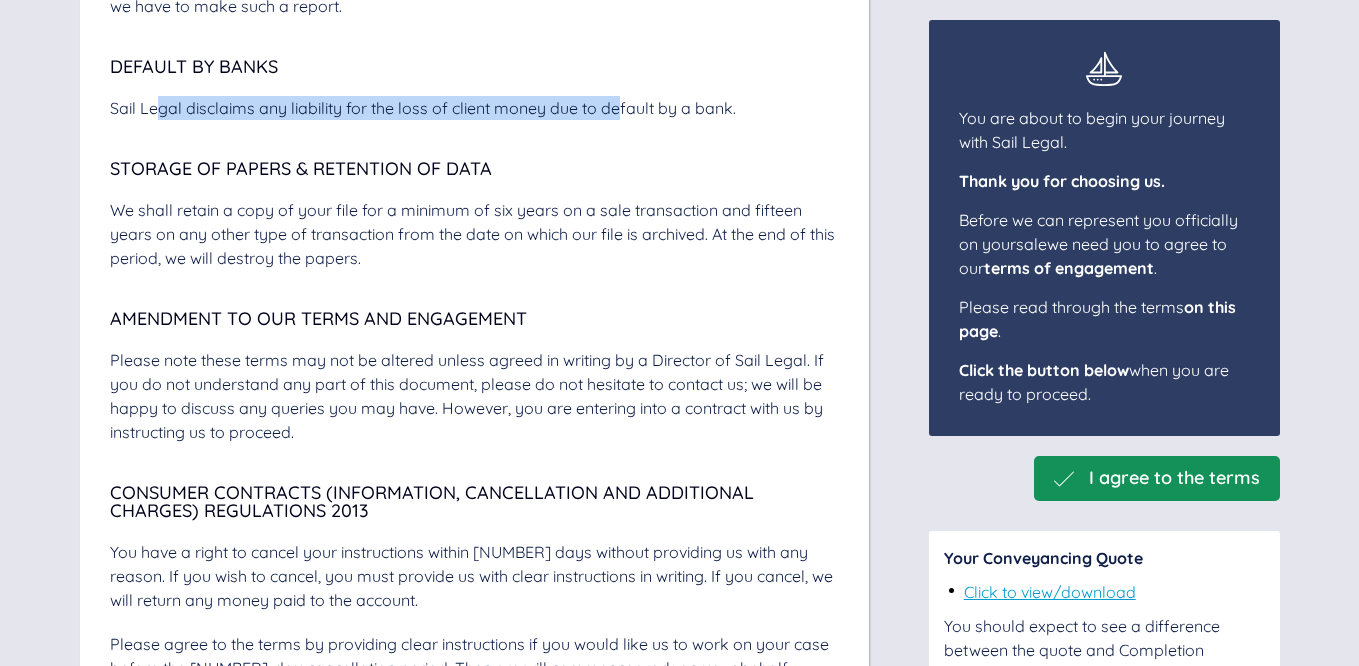 drag, startPoint x: 159, startPoint y: 186, endPoint x: 599, endPoint y: 208, distance: 440.54965 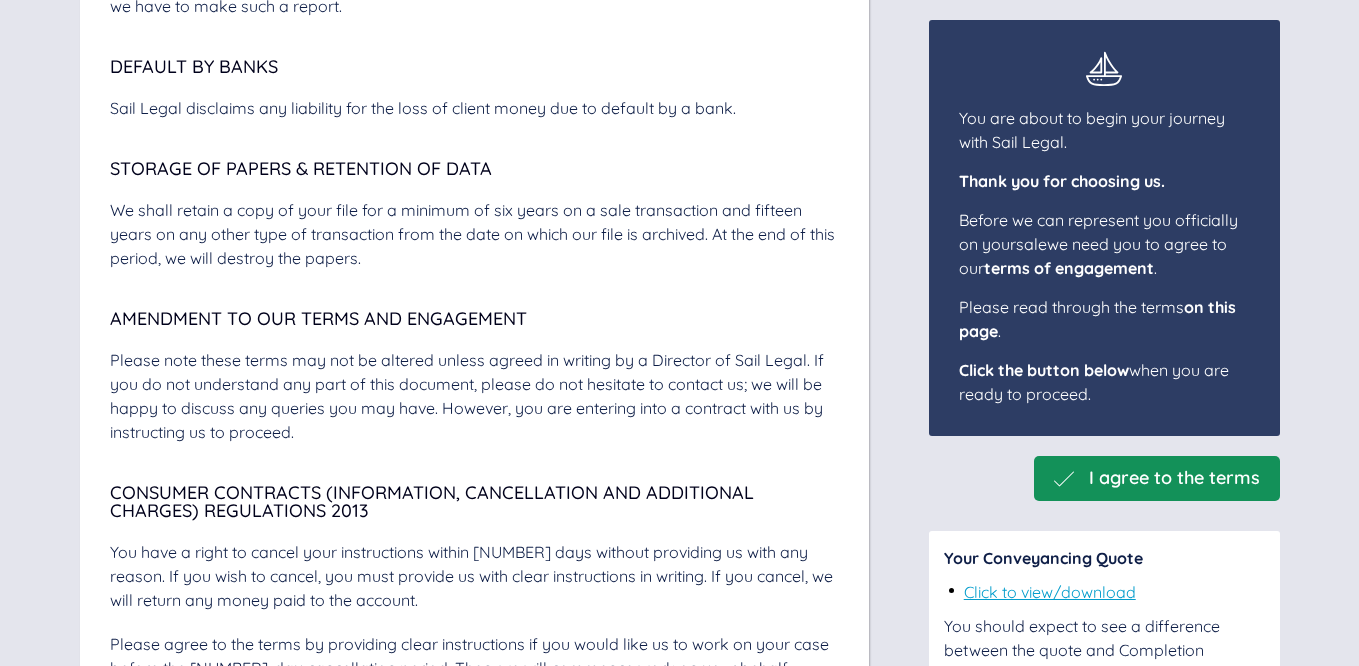 click on "Sail Legal Ltd: Standard Terms of Engagement In these conditions, the words 'we' and 'us' means Sail Legal Ltd, and 'you' means you as our client/s who have read and understood these Terms of Engagement and have signed our documentation to confirm you wish us to act on your behalf. Sail Legal Ltd is a Licensed Conveyancing Practice. We are authorised and regulated by the Council of Licensed Conveyancers (CLC); our CLC ID number is [NUMBER]. Our VAT number is [NUMBER]. We are required to comply with several professional rules, outcomes and conduct set by our regulator. We are also required to provide you with our Terms of Engagement, setting out how we will act for you, what we can advise on, and any limitations to our retainer. In addition, we must agree at the outset of the case on how we can effectively work together and understand the expectations surrounding your transaction. Your Instructions Our Service We will always act honestly and professionally. What our Service does not Involve Communication" at bounding box center [474, -2856] 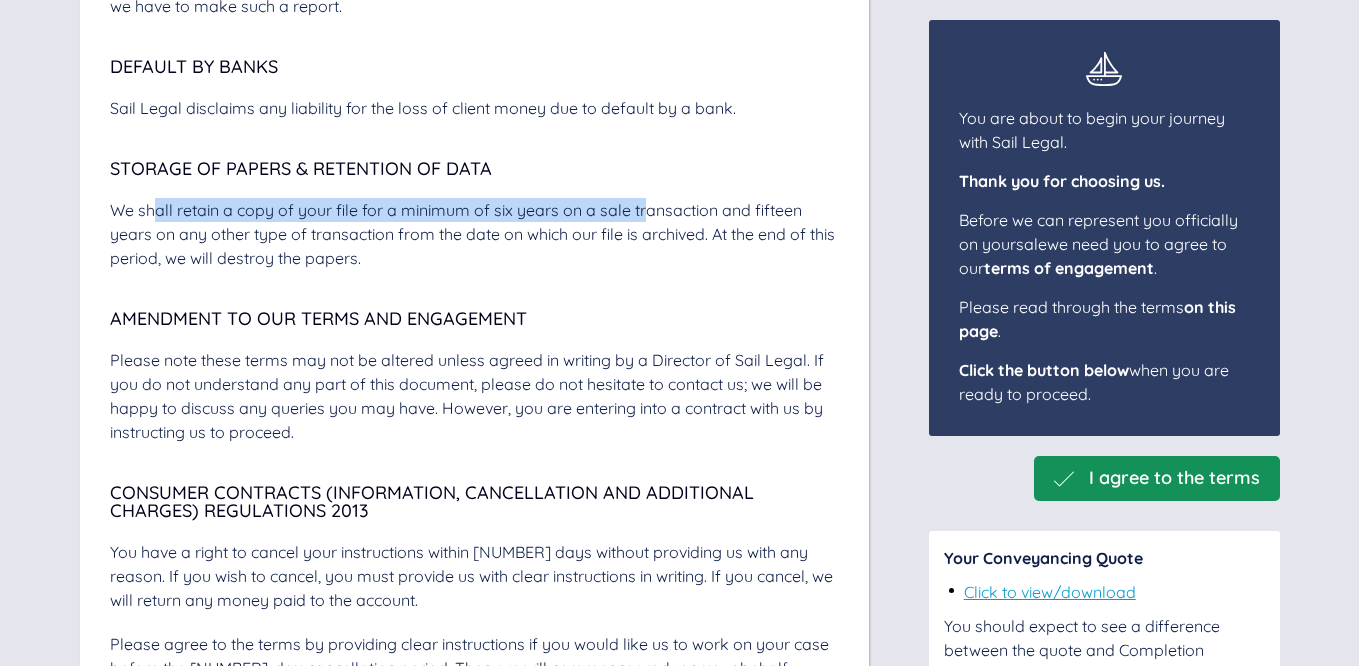 drag, startPoint x: 159, startPoint y: 283, endPoint x: 677, endPoint y: 298, distance: 518.21716 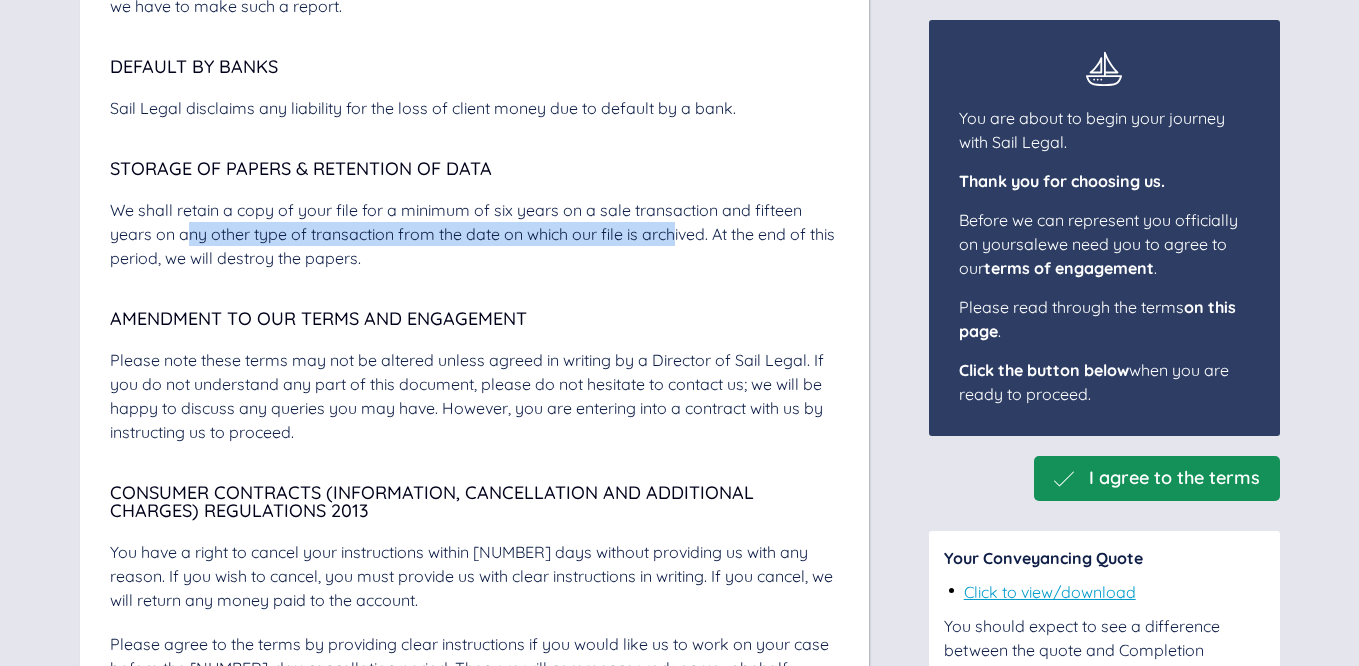 drag, startPoint x: 196, startPoint y: 312, endPoint x: 660, endPoint y: 318, distance: 464.0388 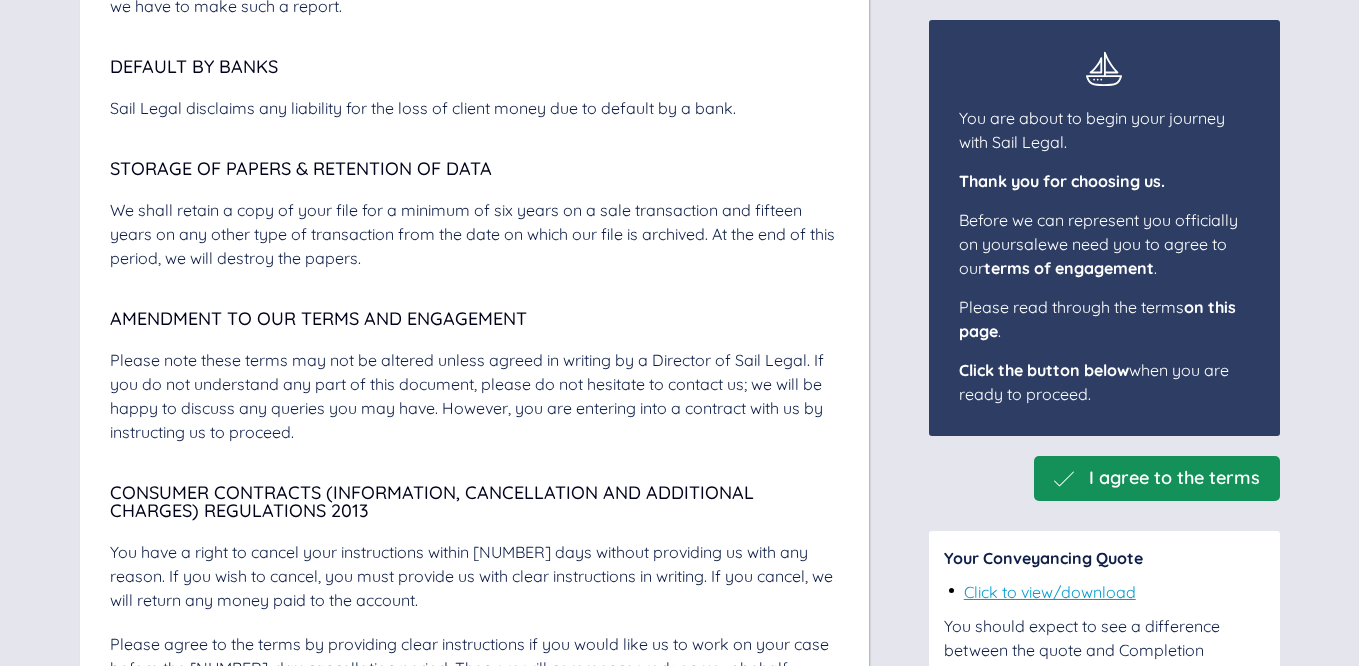 click on "We shall retain a copy of your file for a minimum of six years on a sale transaction and fifteen years on any other type of transaction from the date on which our file is archived.  At the end of this period, we will destroy the papers." at bounding box center (474, 234) 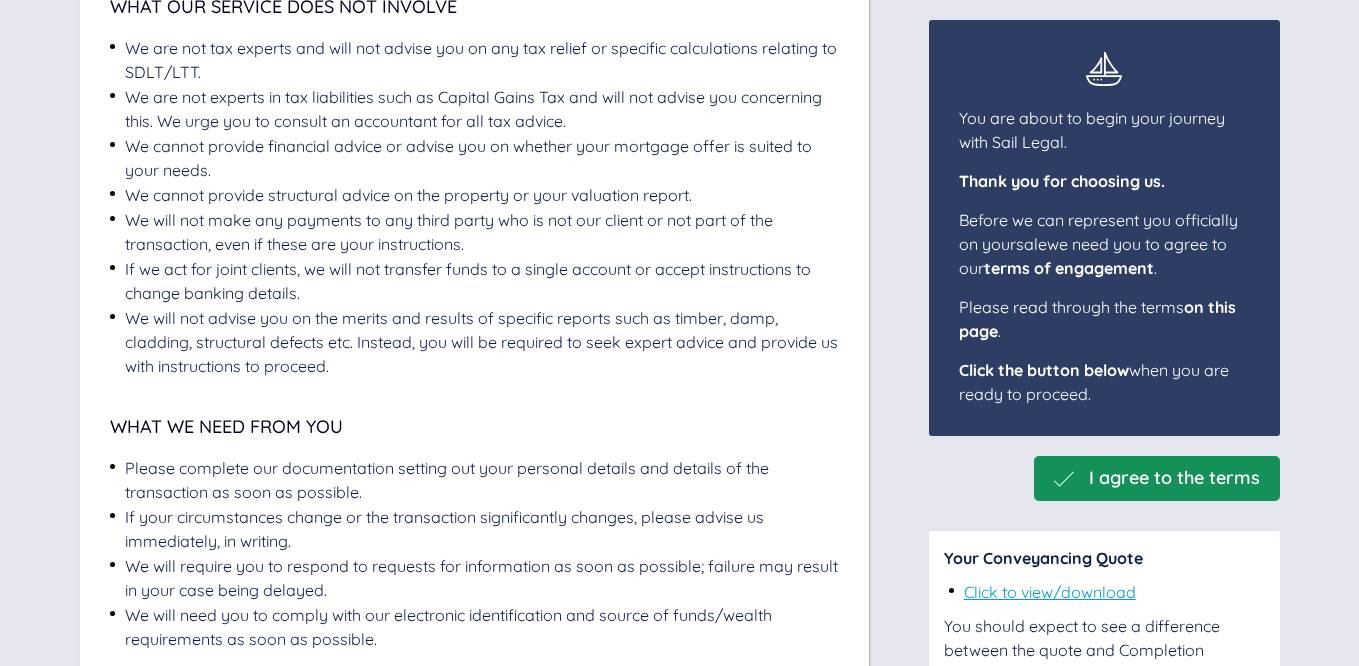 scroll, scrollTop: 0, scrollLeft: 0, axis: both 